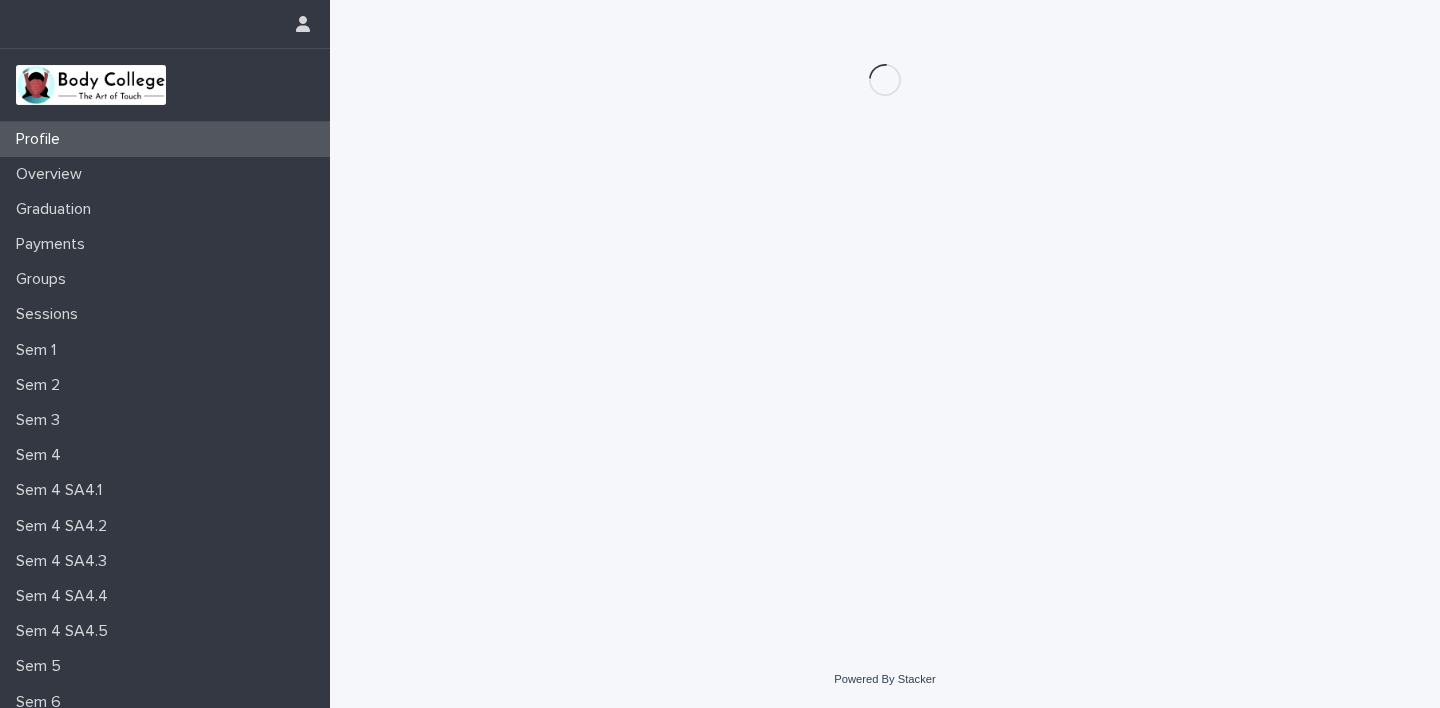 scroll, scrollTop: 0, scrollLeft: 0, axis: both 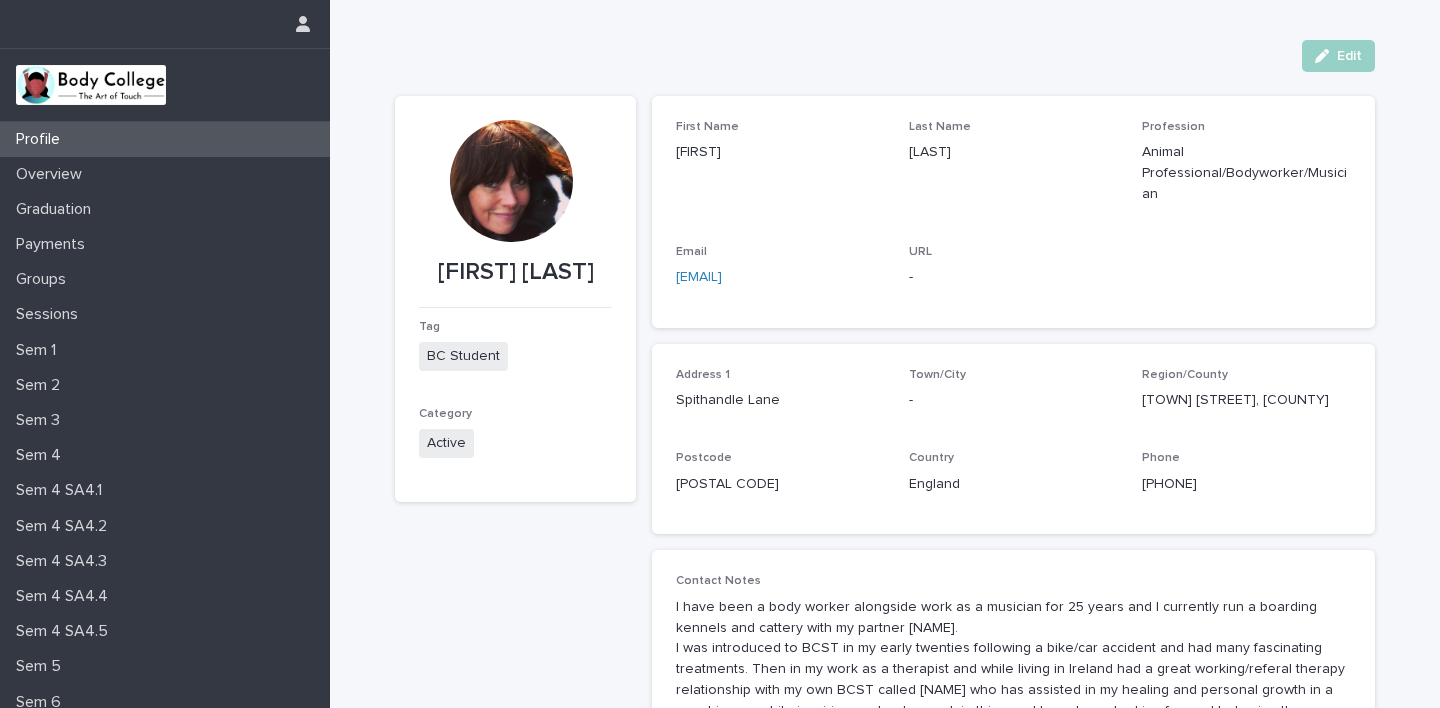 drag, startPoint x: 0, startPoint y: 0, endPoint x: 994, endPoint y: 69, distance: 996.39197 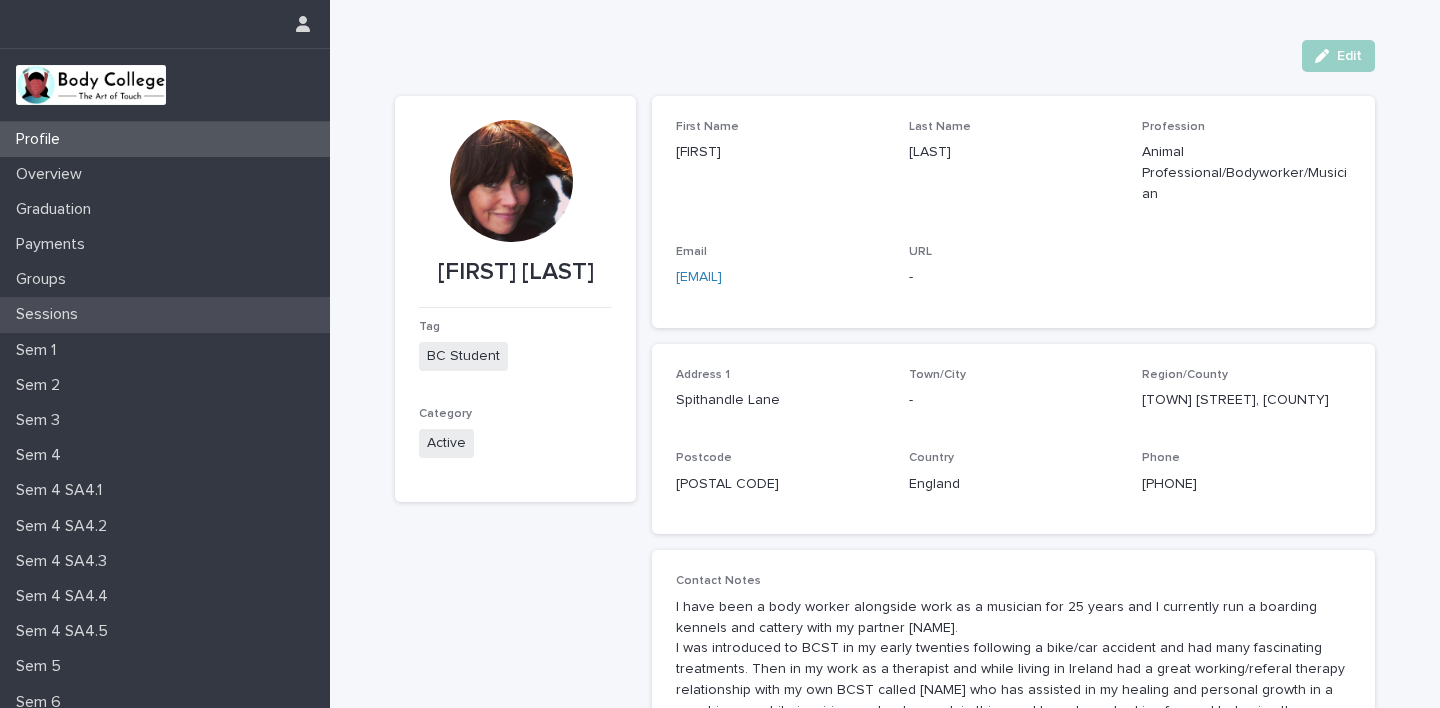 click on "Sessions" at bounding box center [51, 314] 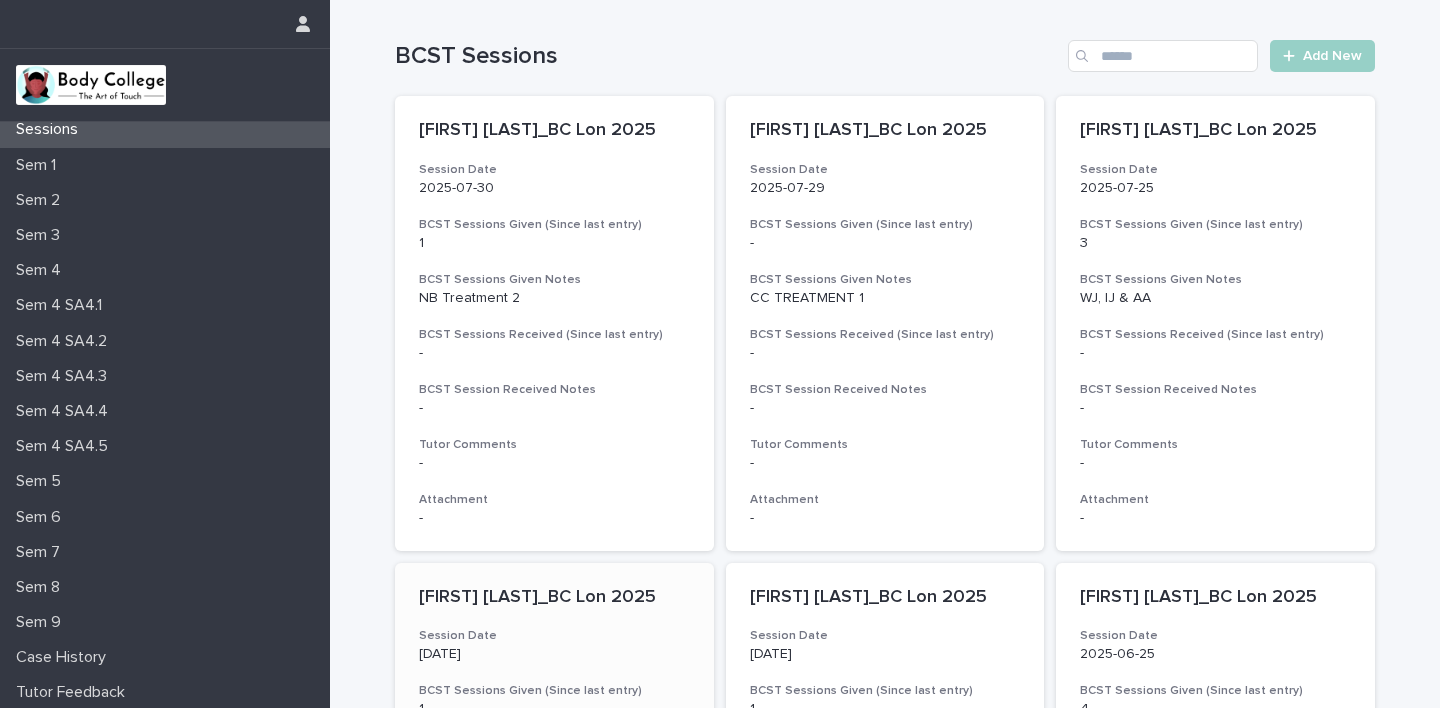 scroll, scrollTop: 184, scrollLeft: 0, axis: vertical 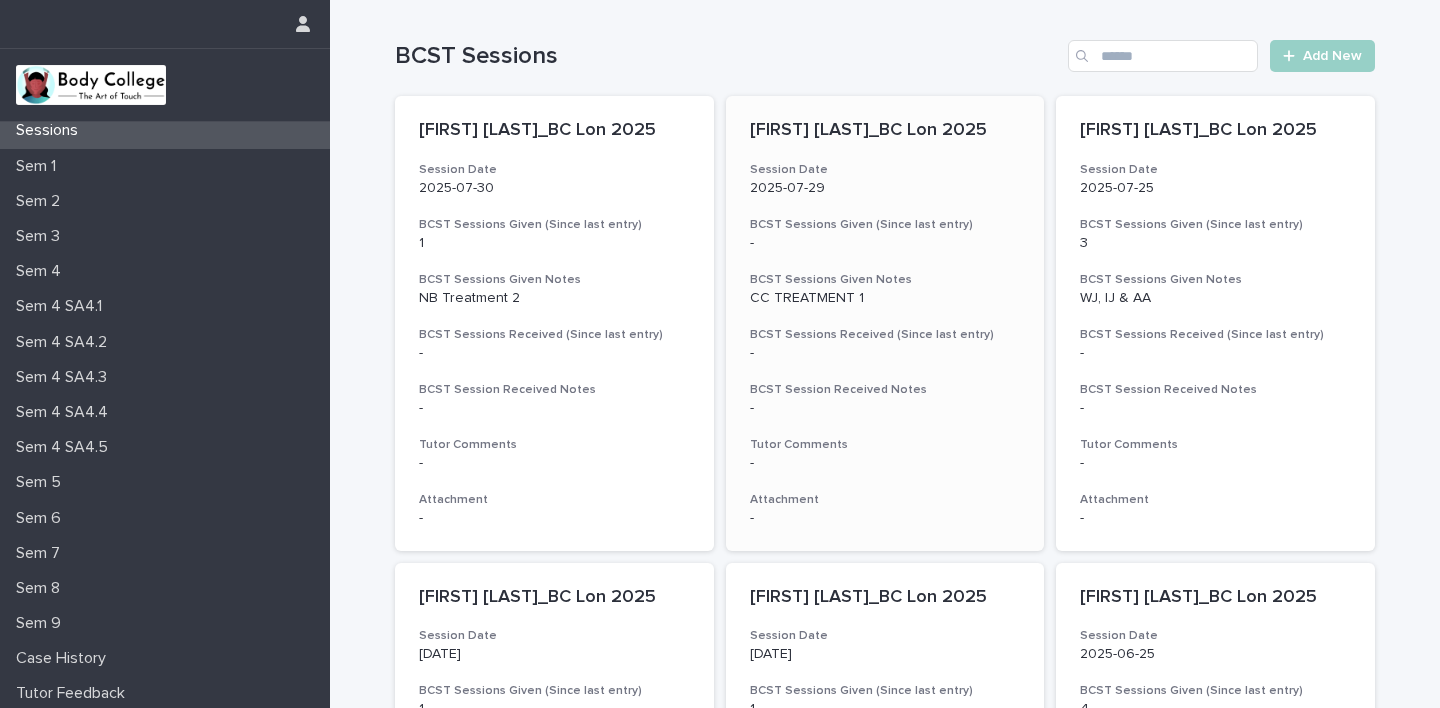 click on "-" at bounding box center (885, 243) 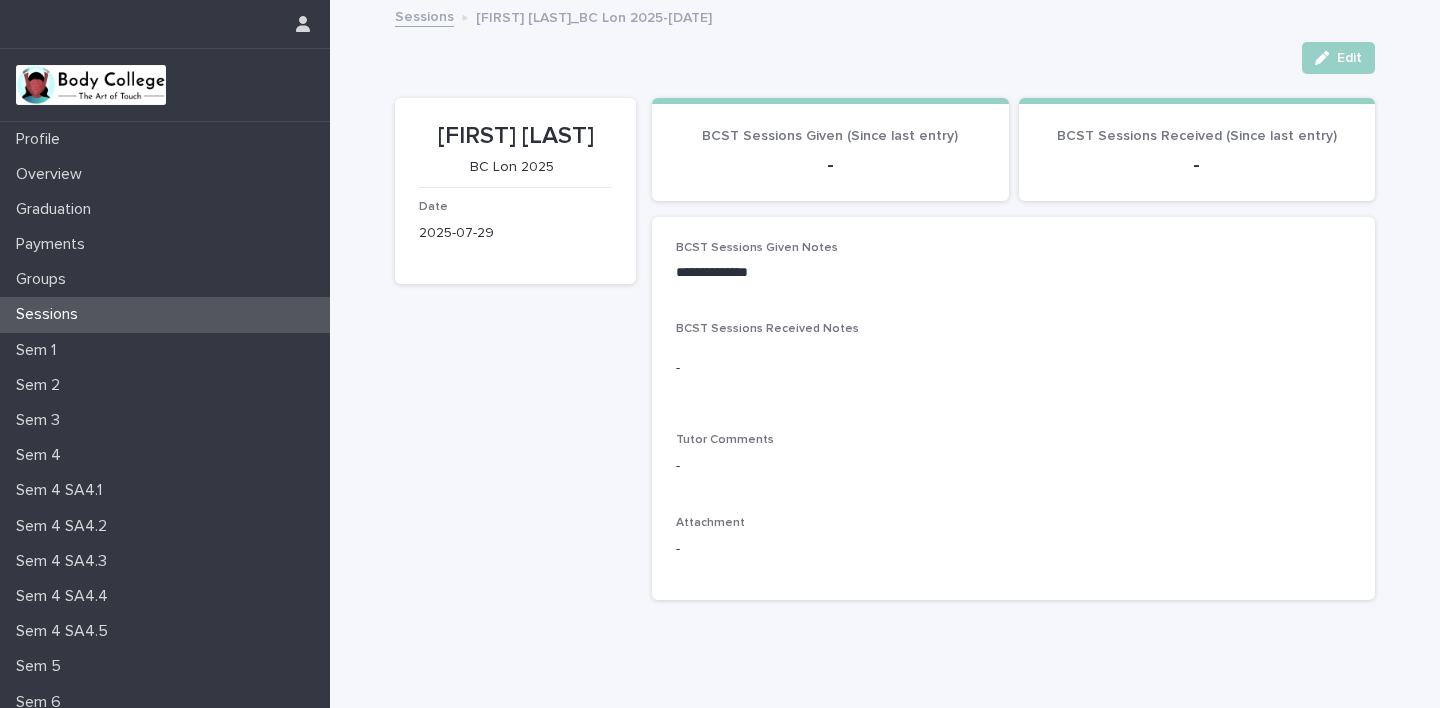 click on "-" at bounding box center (1013, 368) 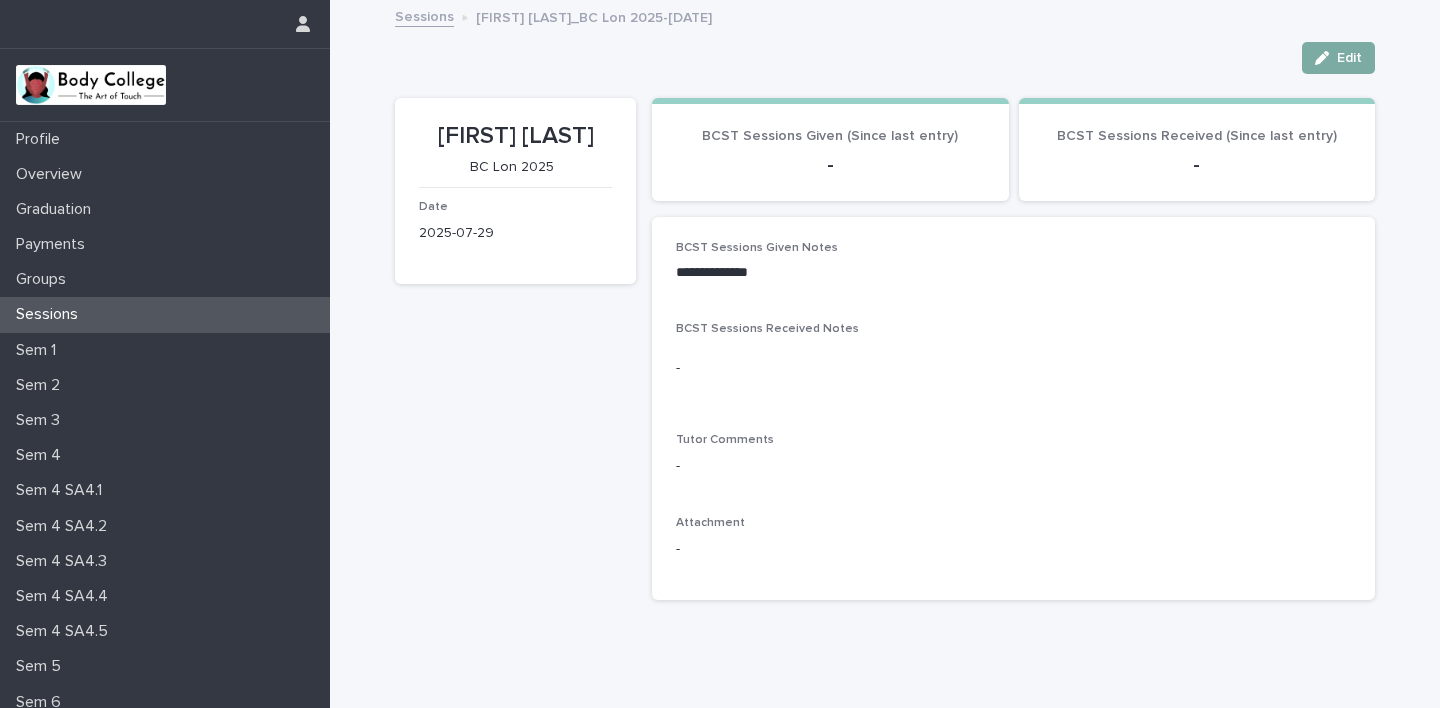 click on "Edit" at bounding box center (1349, 58) 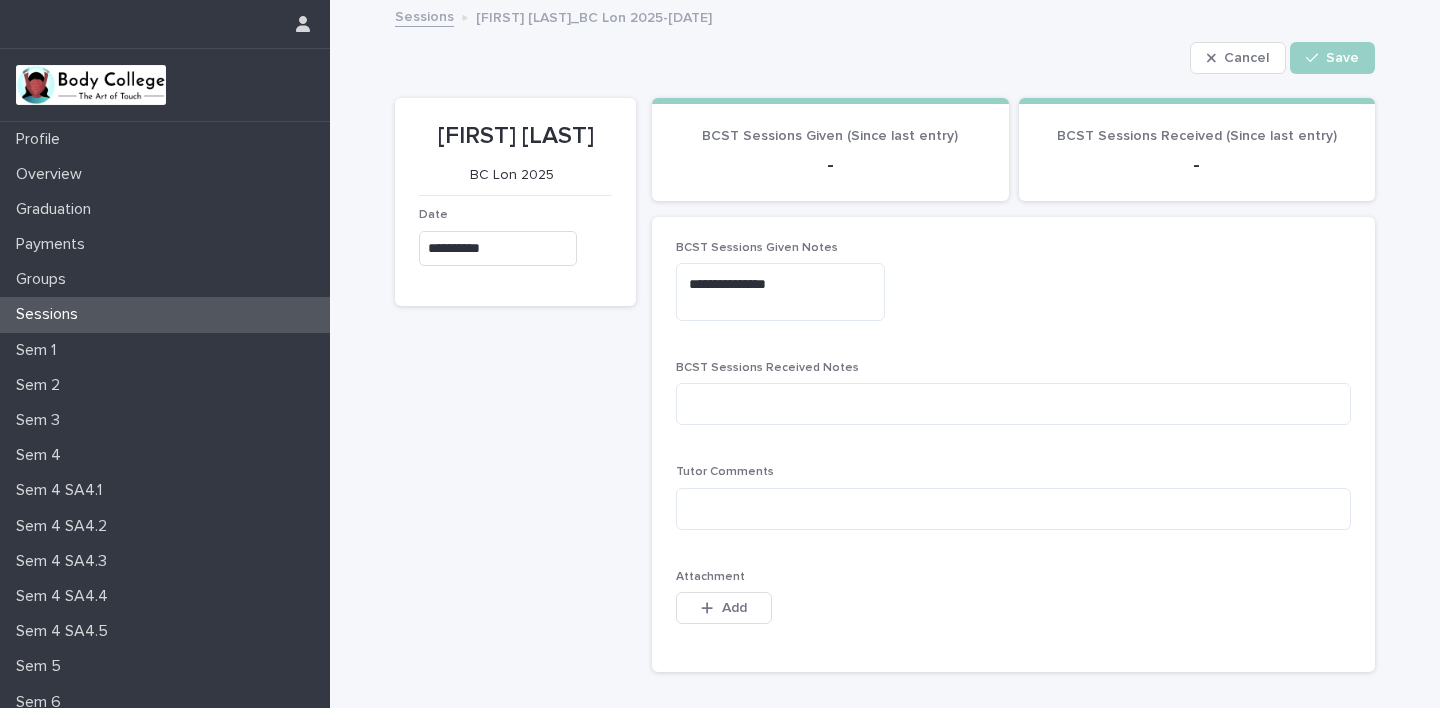 click on "-" at bounding box center (830, 165) 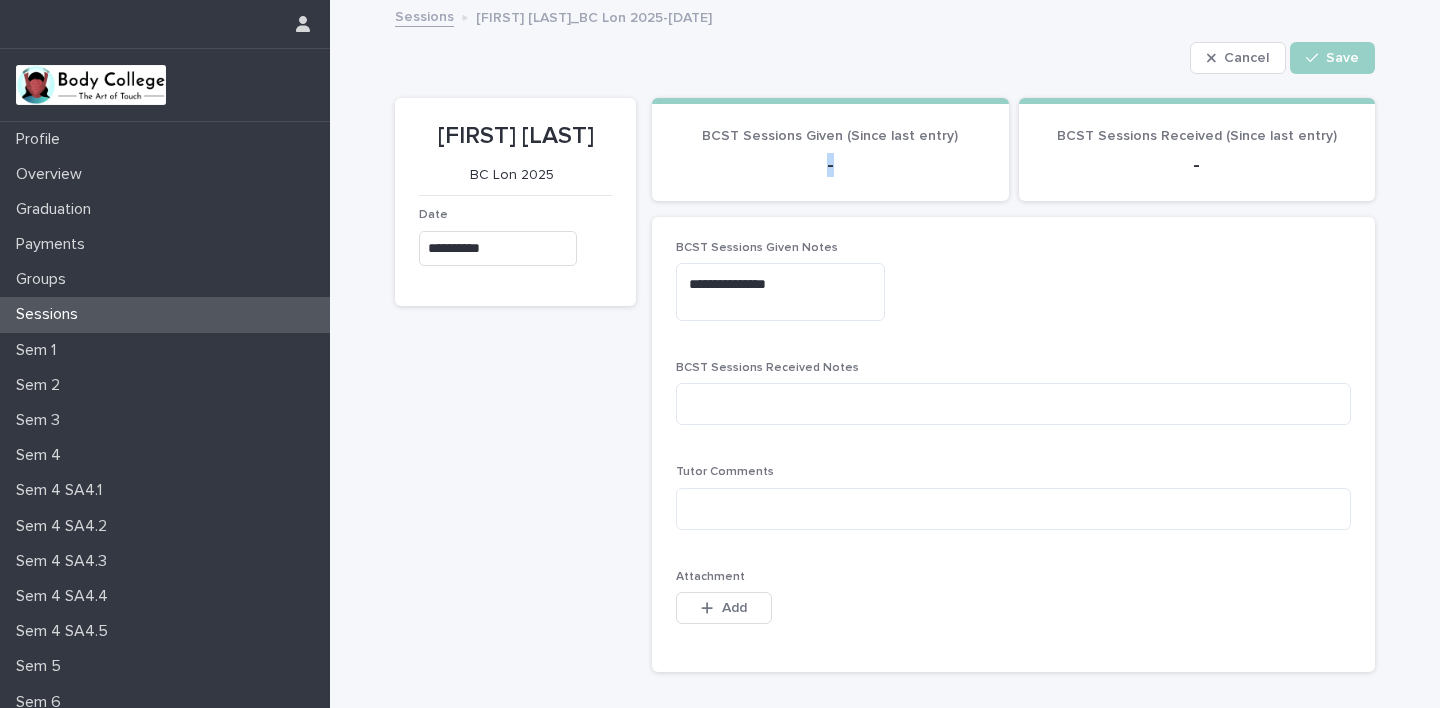 click on "-" at bounding box center [830, 165] 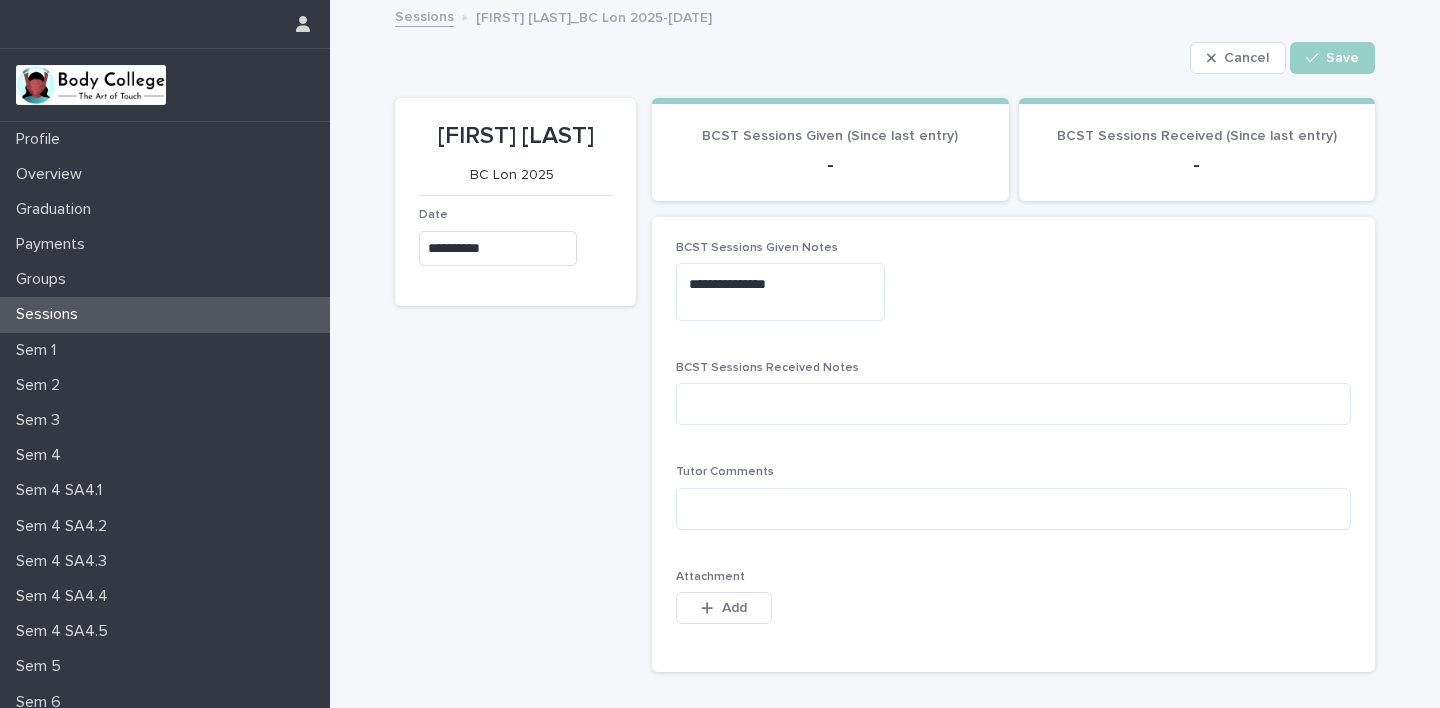 click on "-" at bounding box center [830, 165] 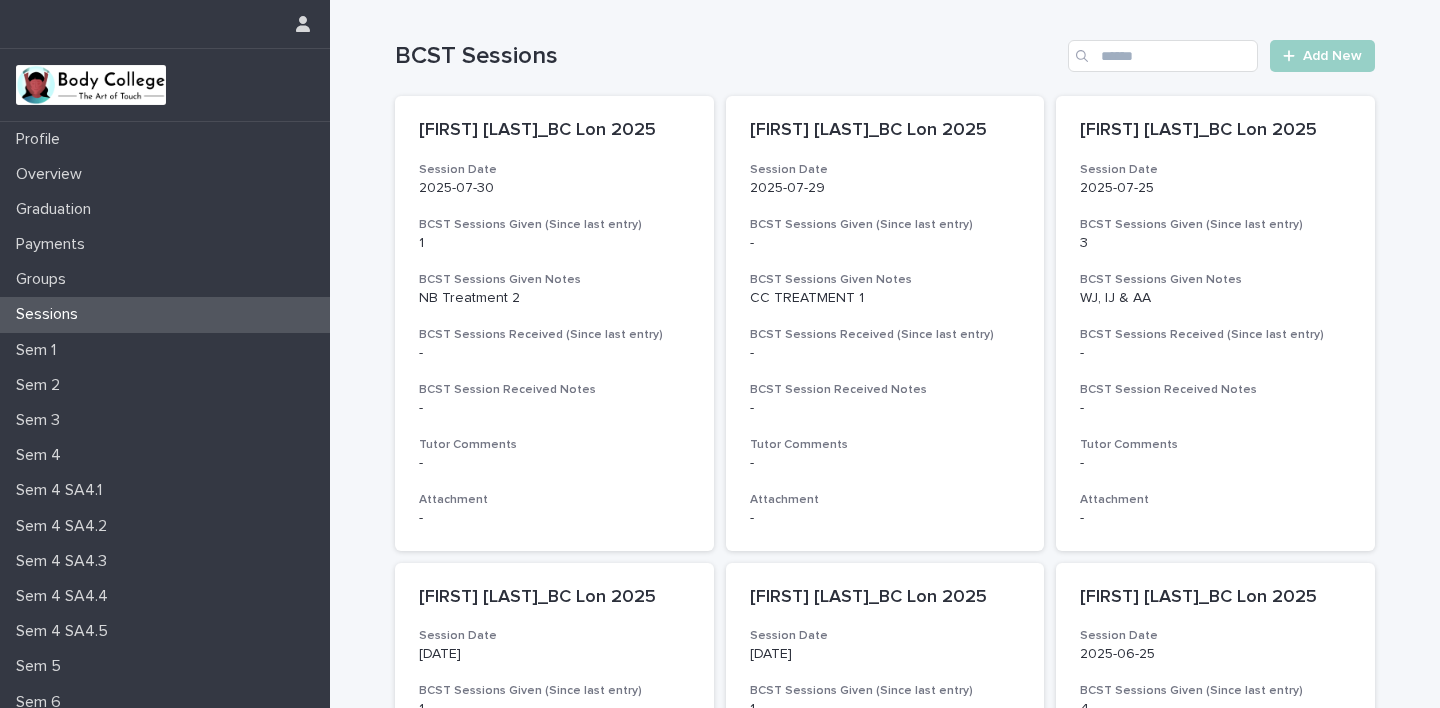 scroll, scrollTop: 0, scrollLeft: 0, axis: both 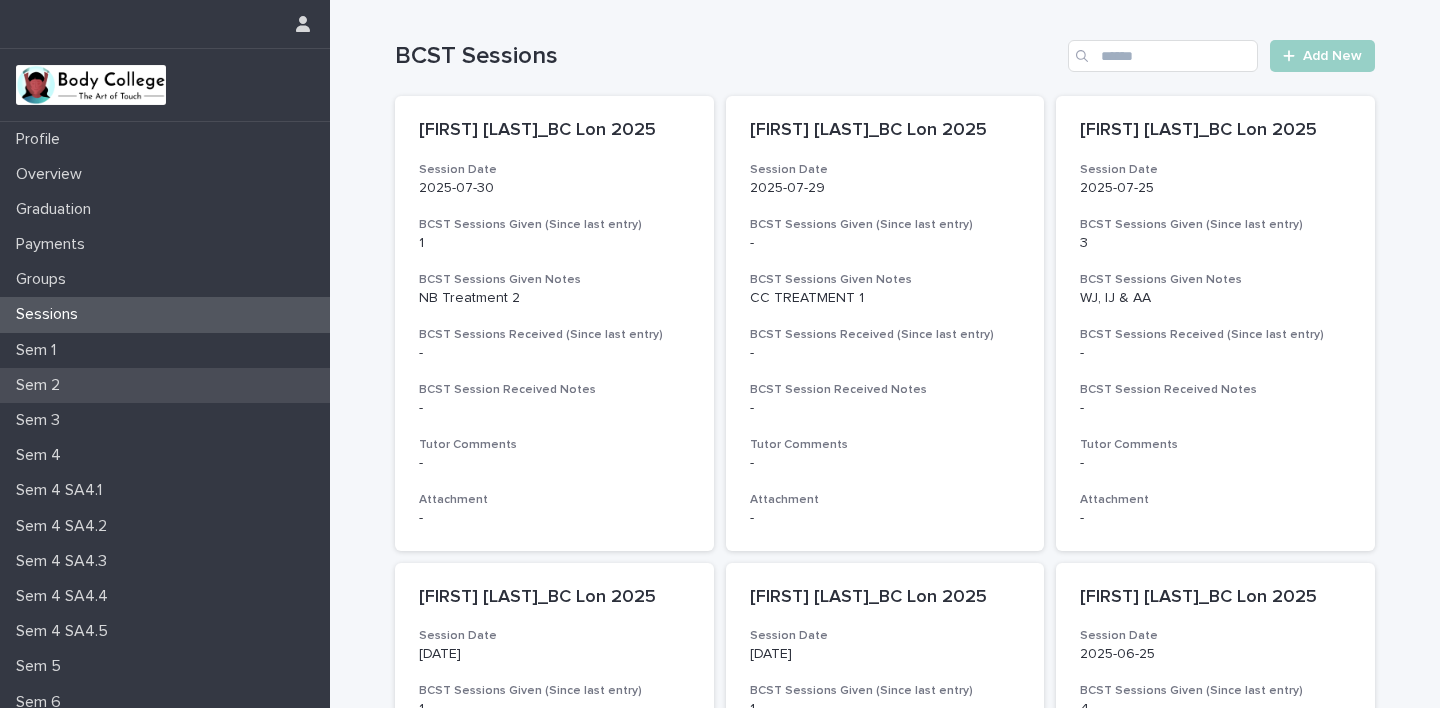 click on "Sem 2" at bounding box center (42, 385) 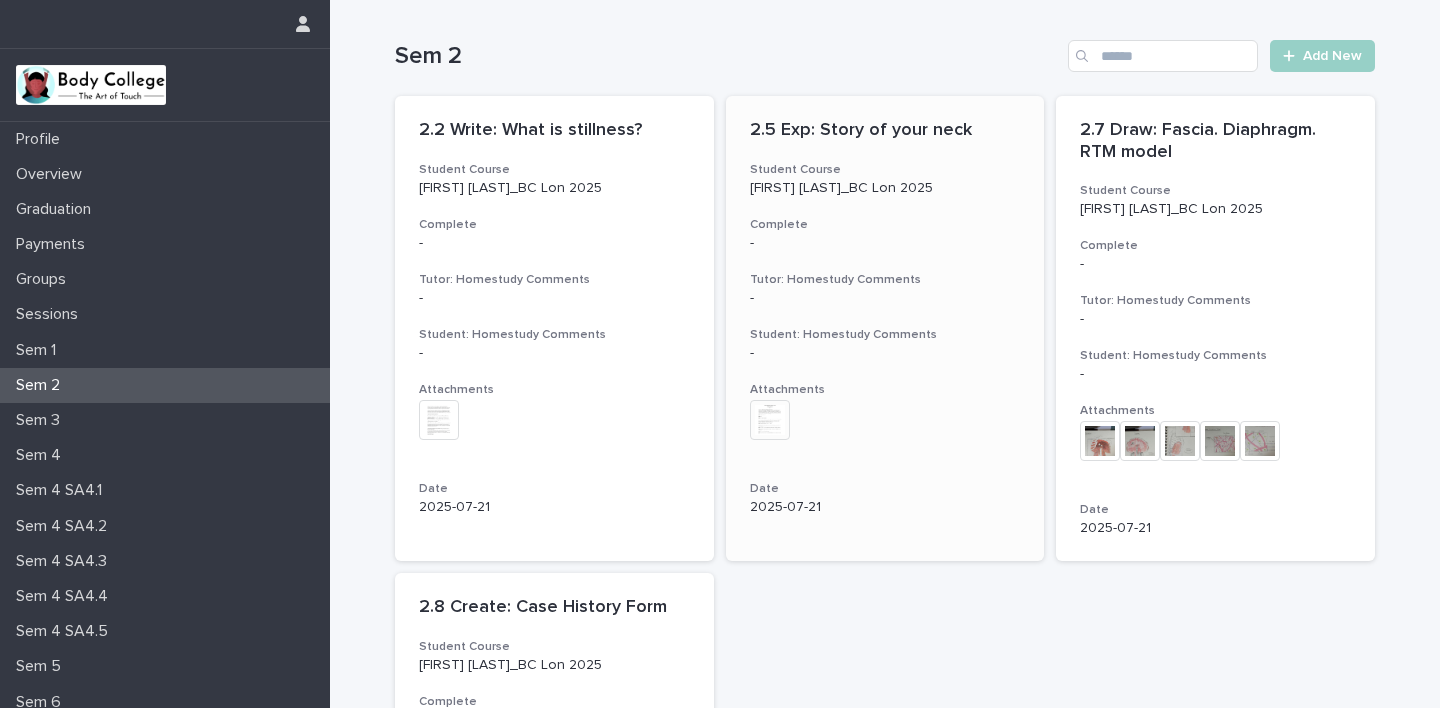 click on "2.5 Exp: Story of your neck Student Course [FIRST] [LAST]_BC Lon 2025 Complete - Tutor: Homestudy Comments - Student: Homestudy Comments - Attachments + 0 This file cannot be opened Download File Date 2025-07-21" at bounding box center [885, 318] 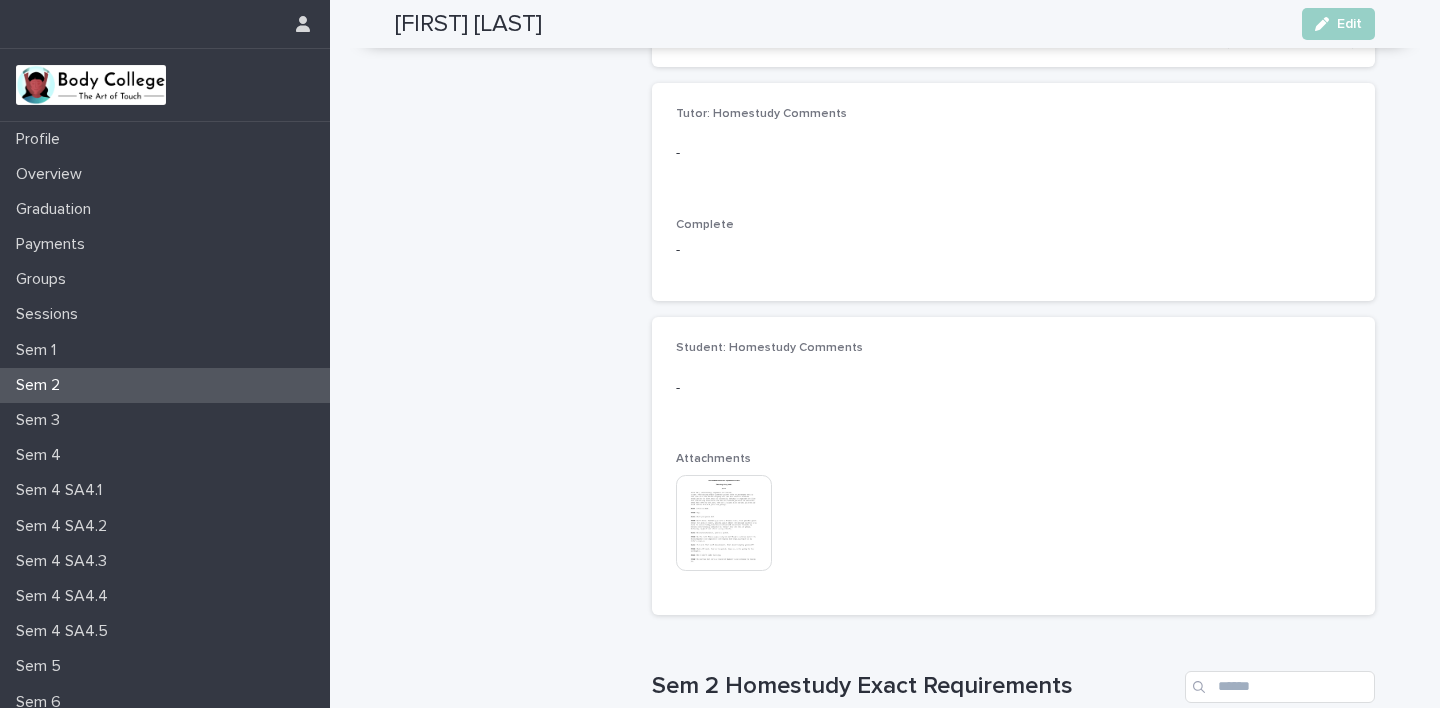 scroll, scrollTop: 391, scrollLeft: 0, axis: vertical 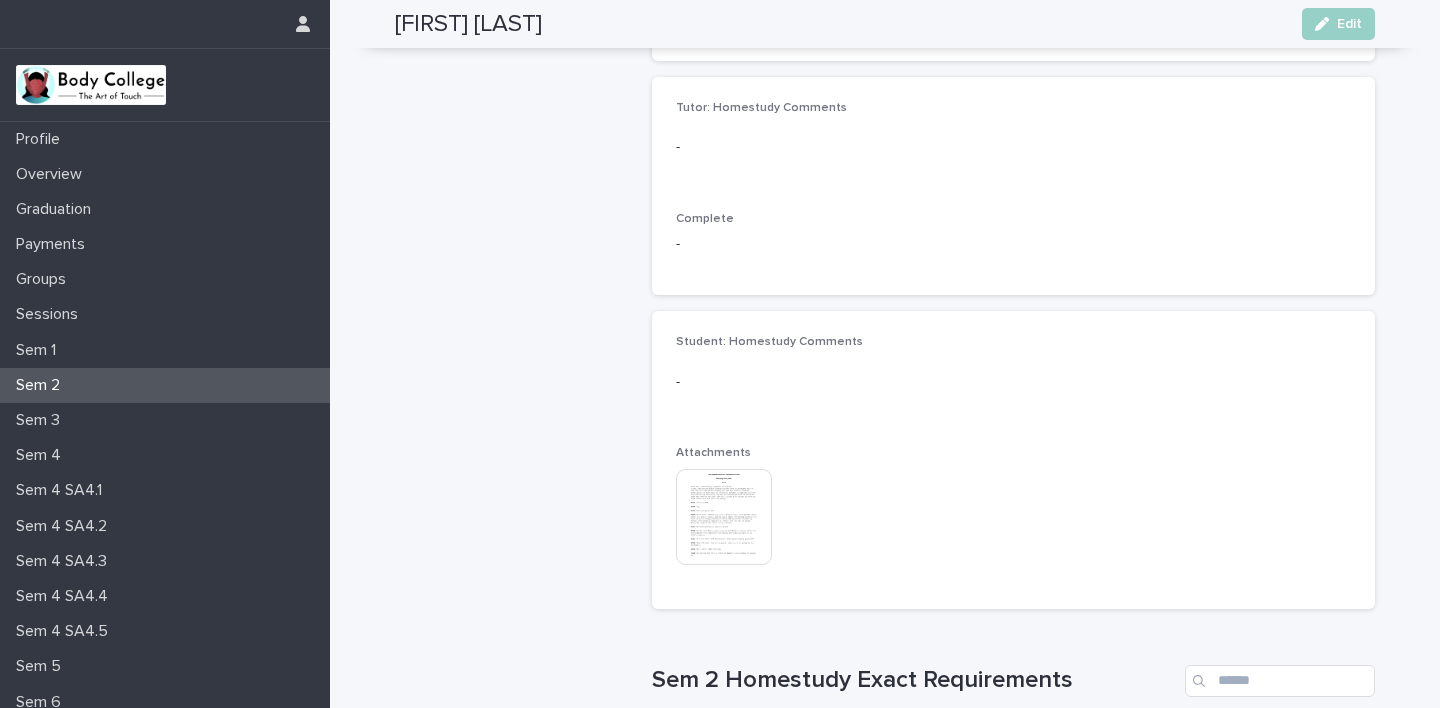 click at bounding box center [724, 517] 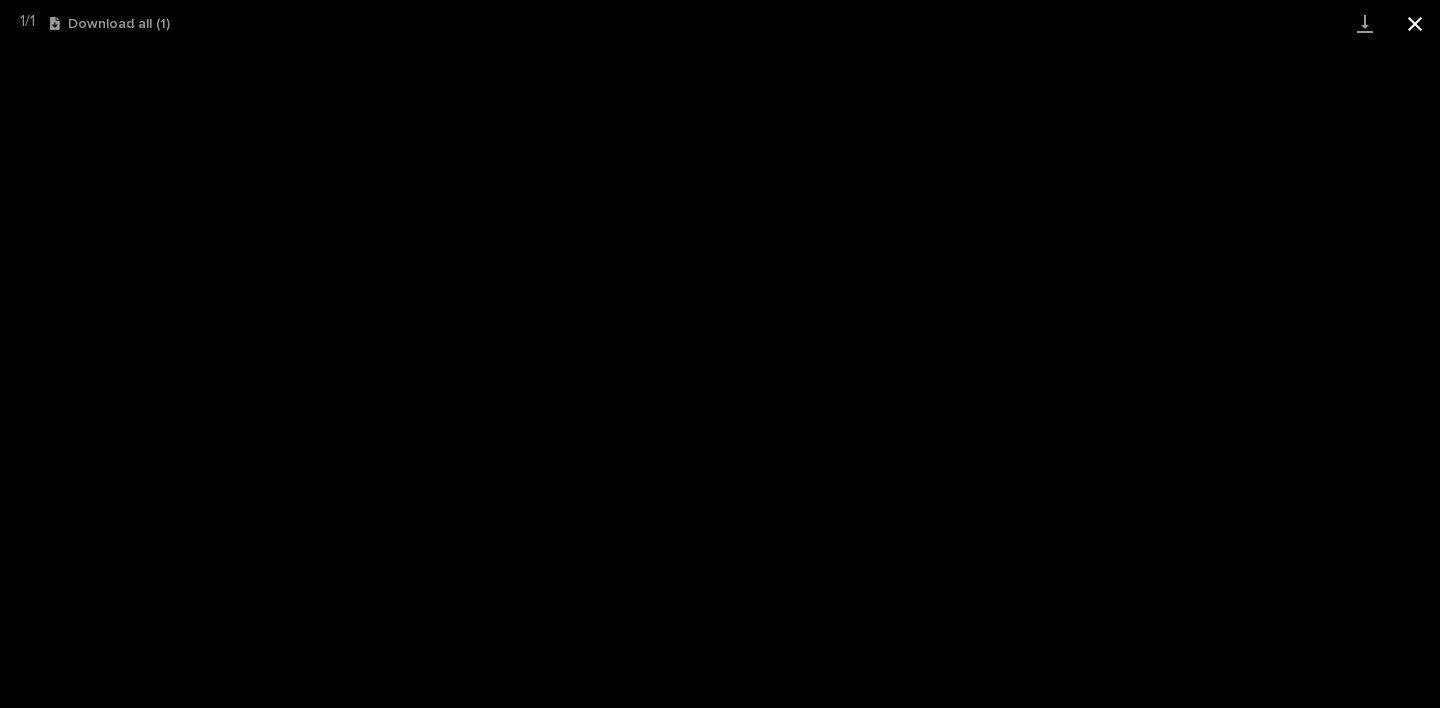 click at bounding box center (1415, 23) 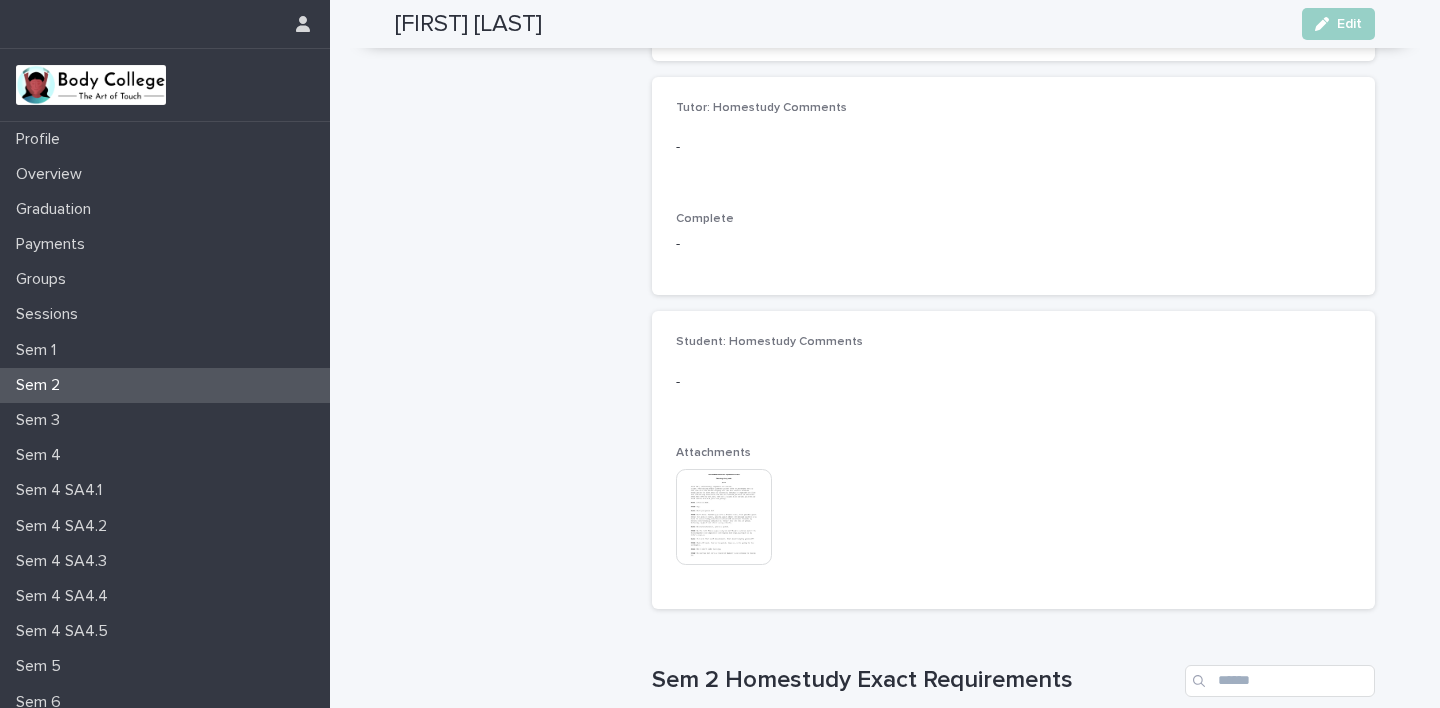 click at bounding box center (724, 517) 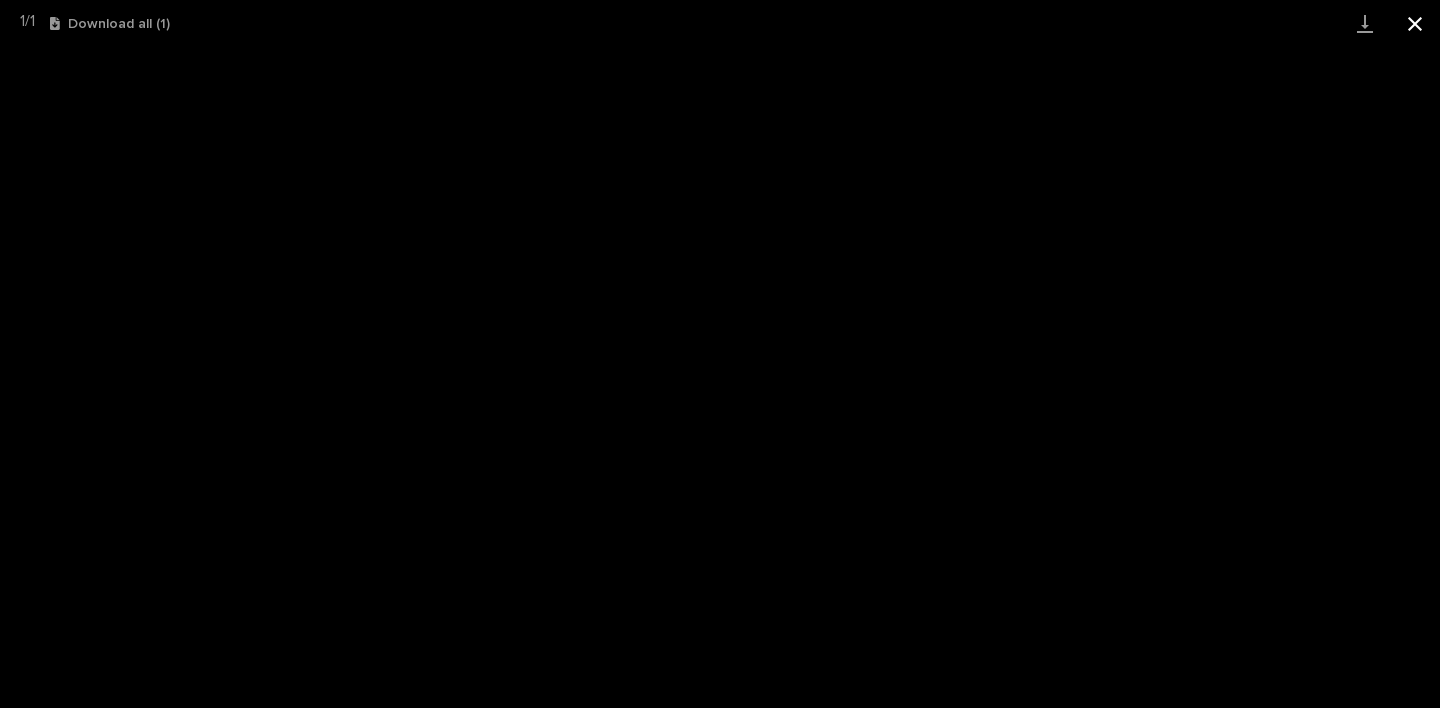 click at bounding box center (1415, 23) 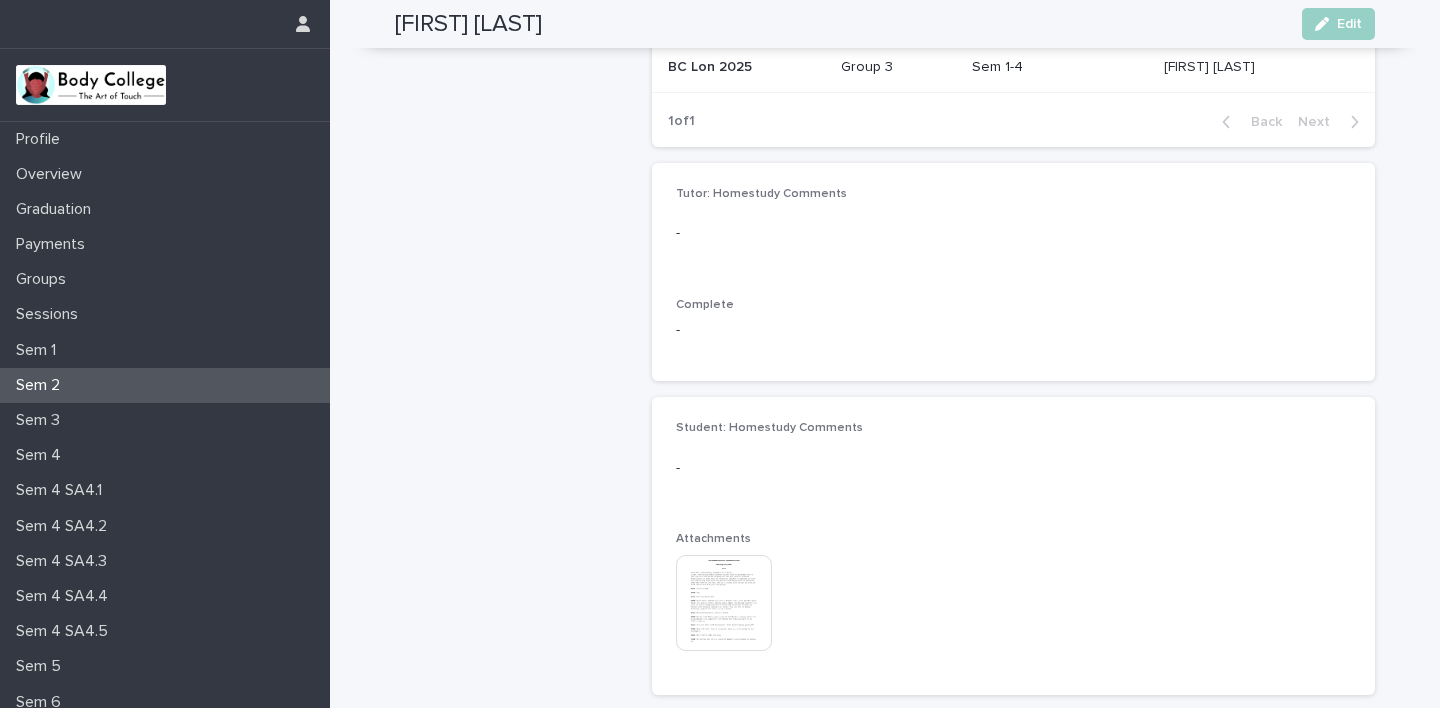 scroll, scrollTop: 311, scrollLeft: 0, axis: vertical 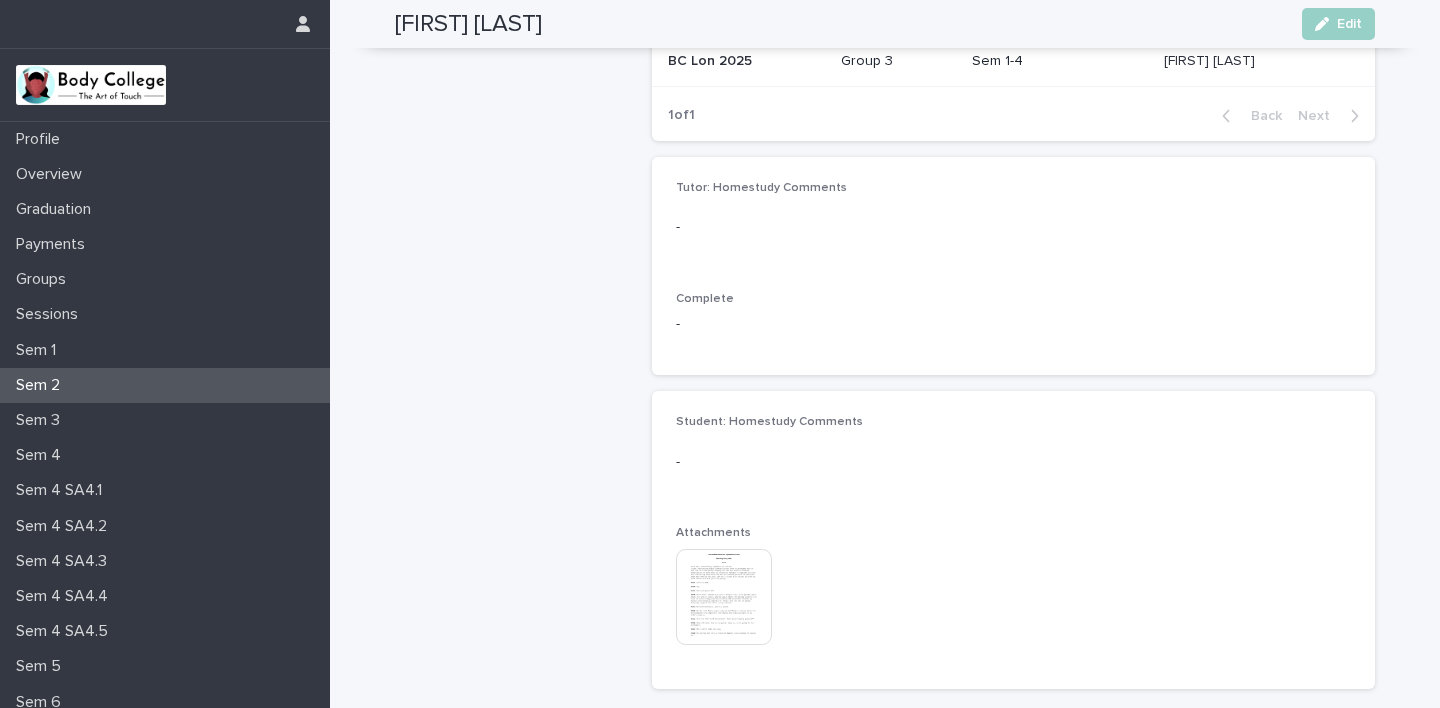 click on "Sem 2" at bounding box center [165, 385] 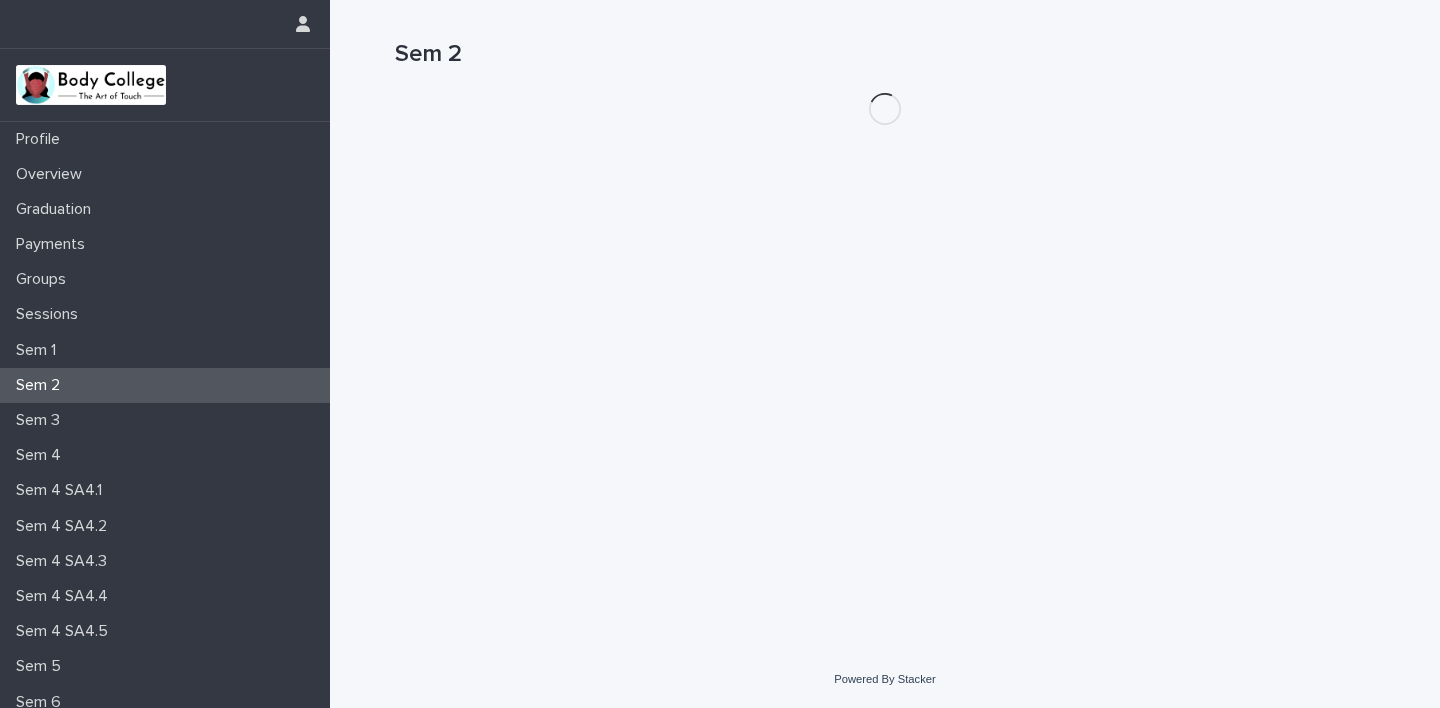 scroll, scrollTop: 0, scrollLeft: 0, axis: both 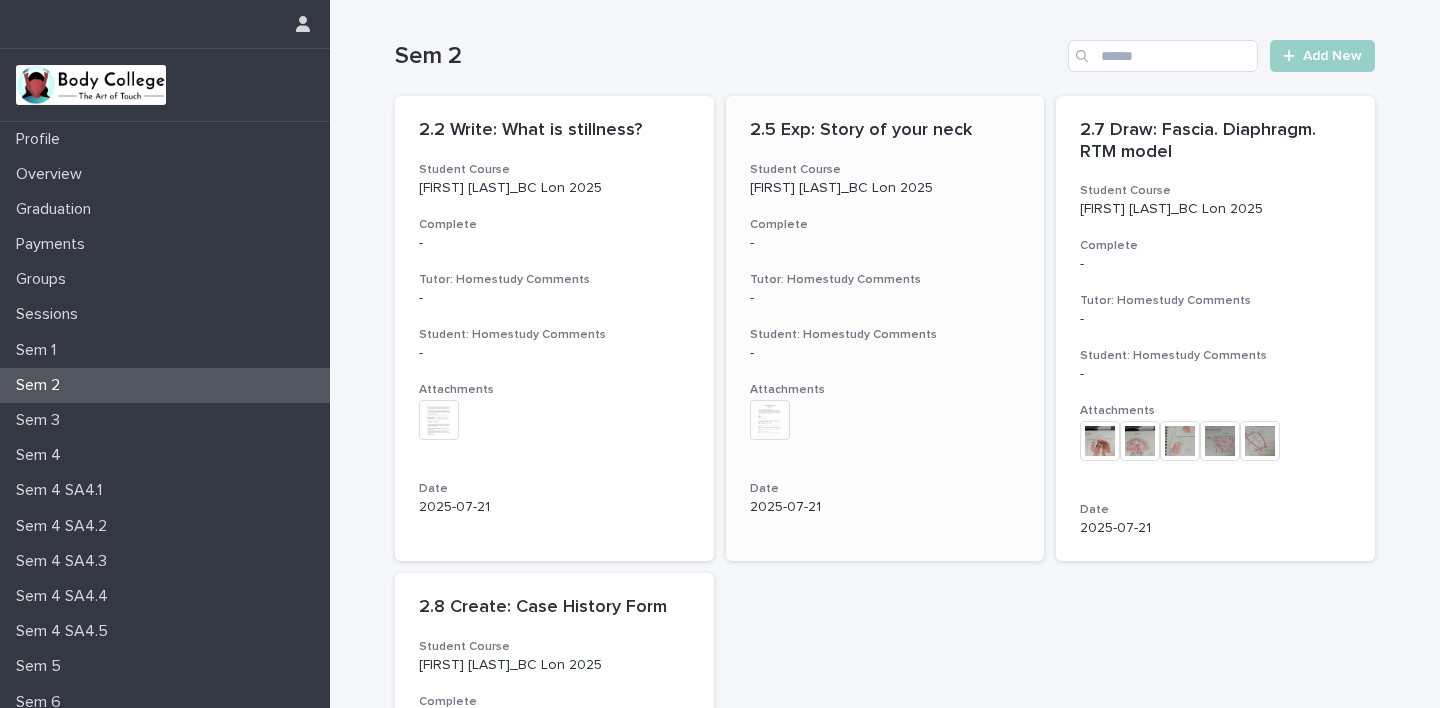 click at bounding box center [770, 420] 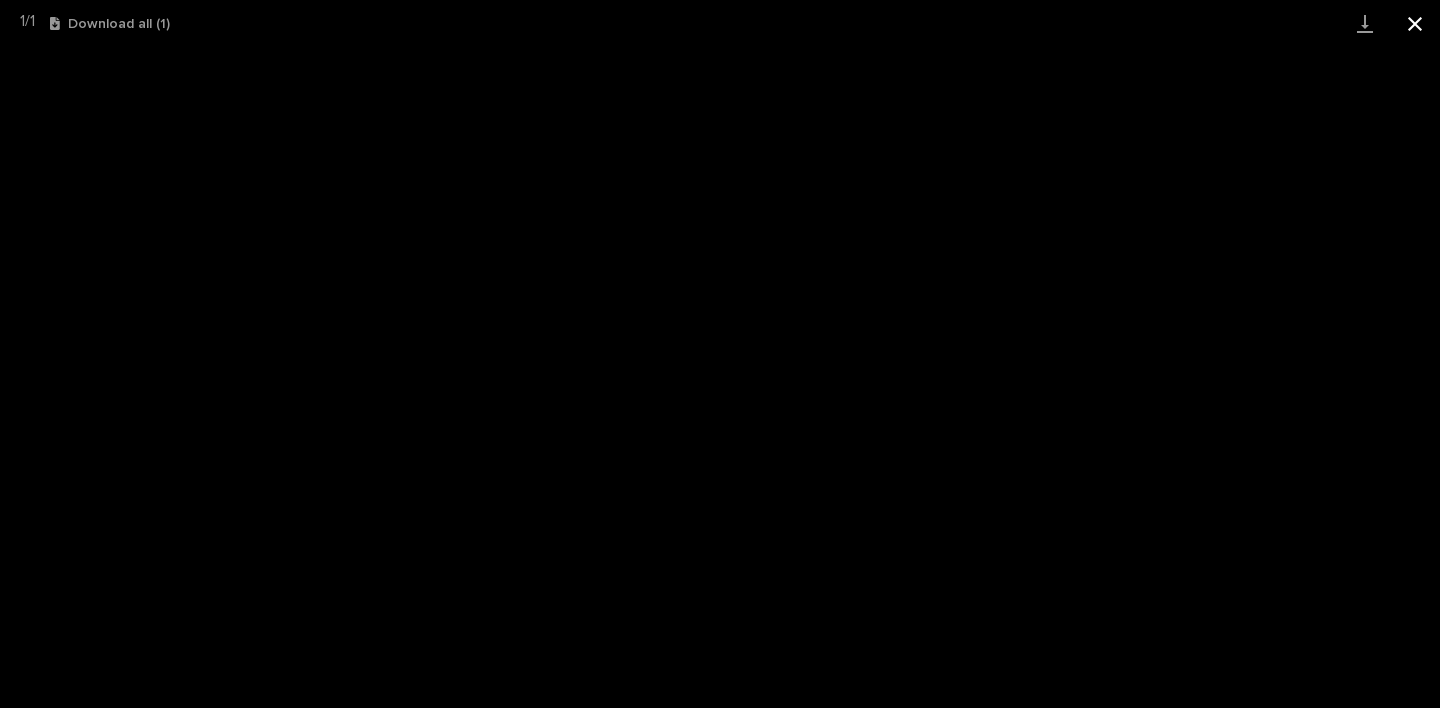 click at bounding box center [1415, 23] 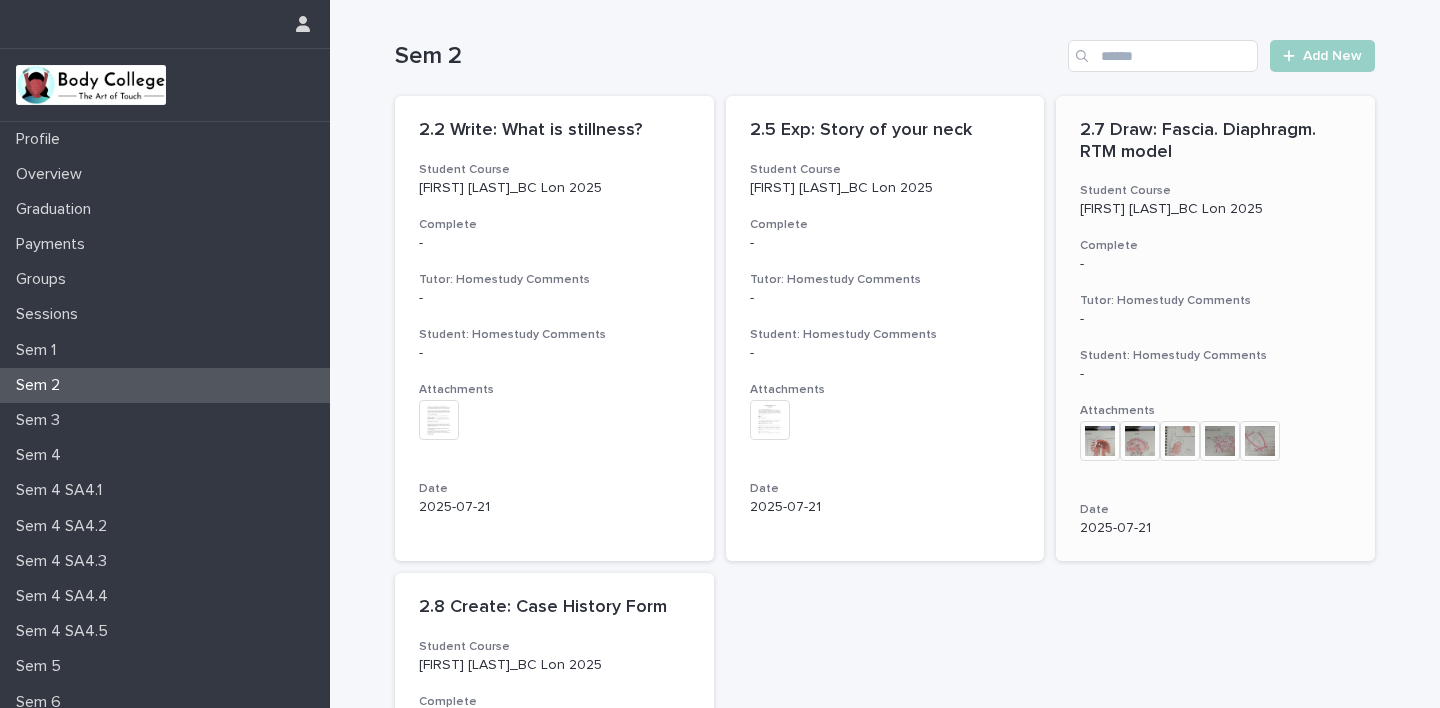 click at bounding box center [1100, 441] 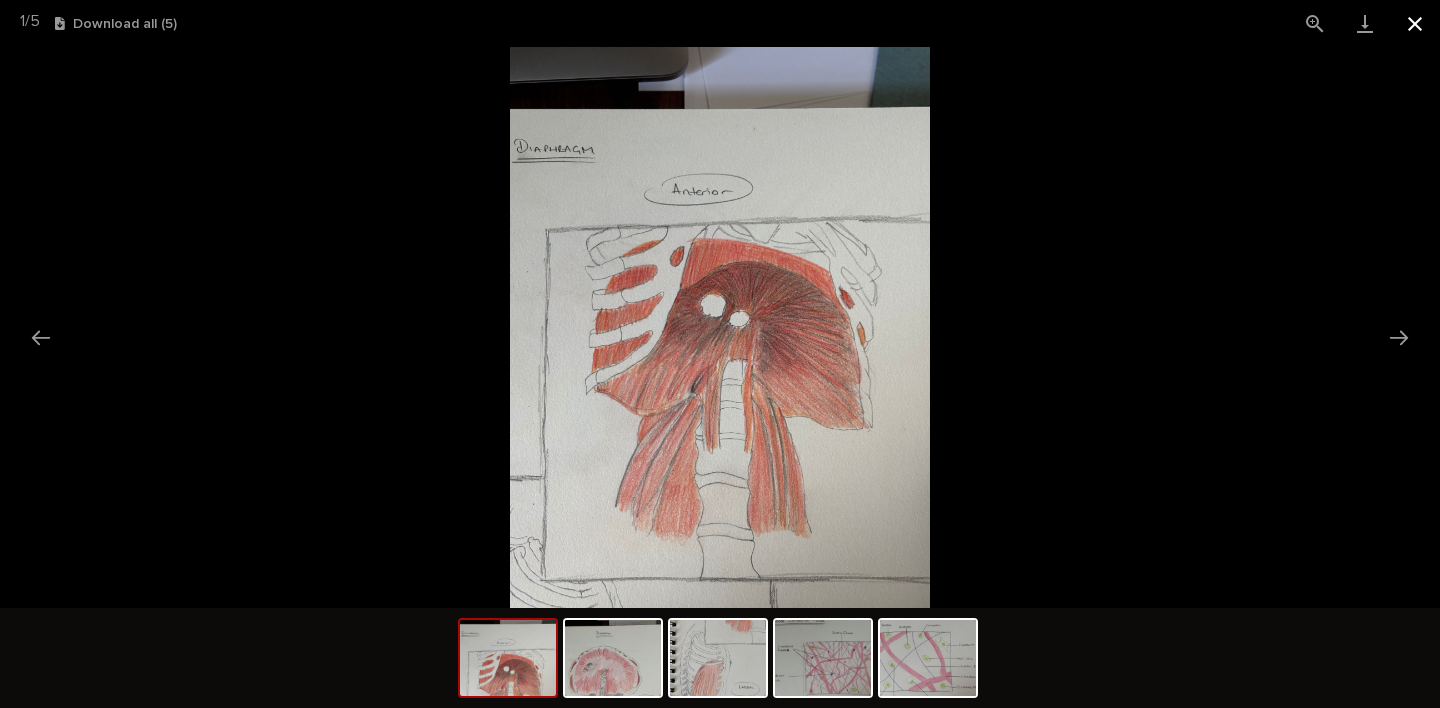 click at bounding box center (1415, 23) 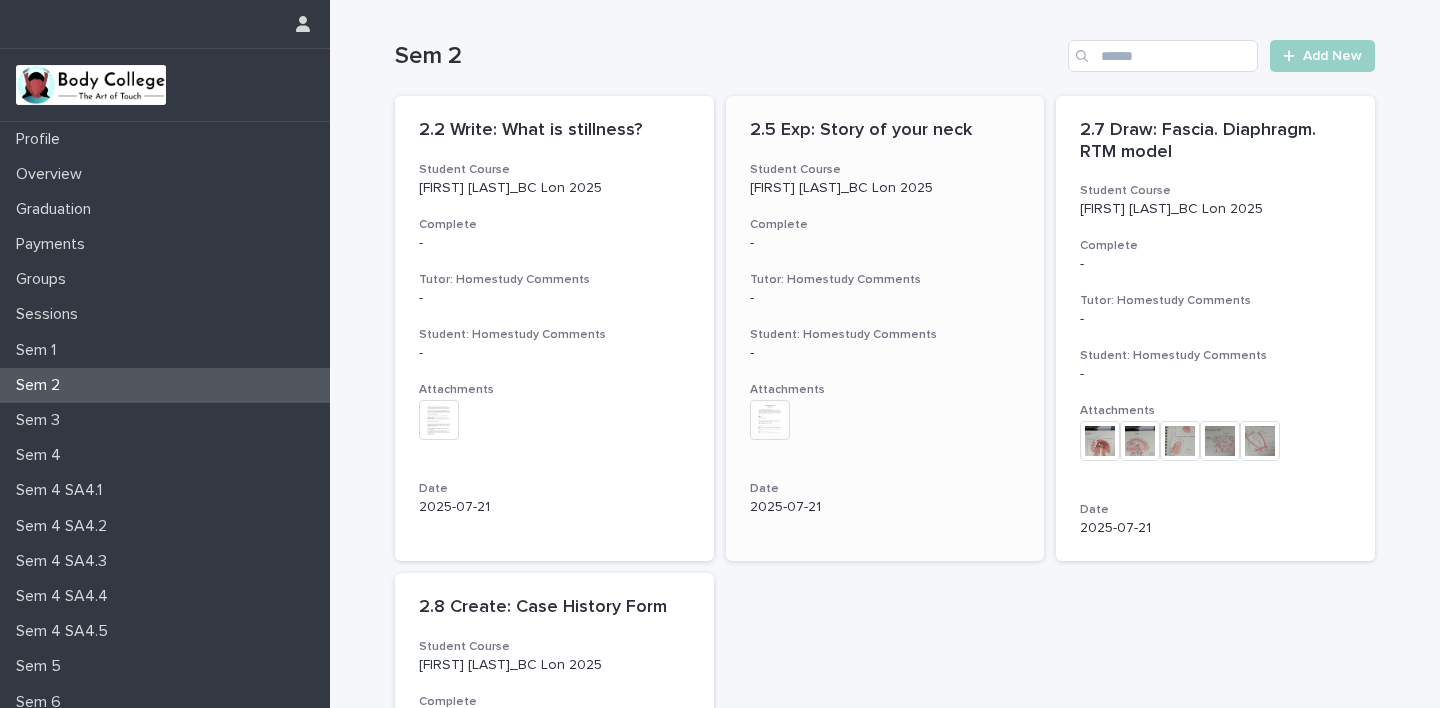 click on "+ 0" at bounding box center [780, 430] 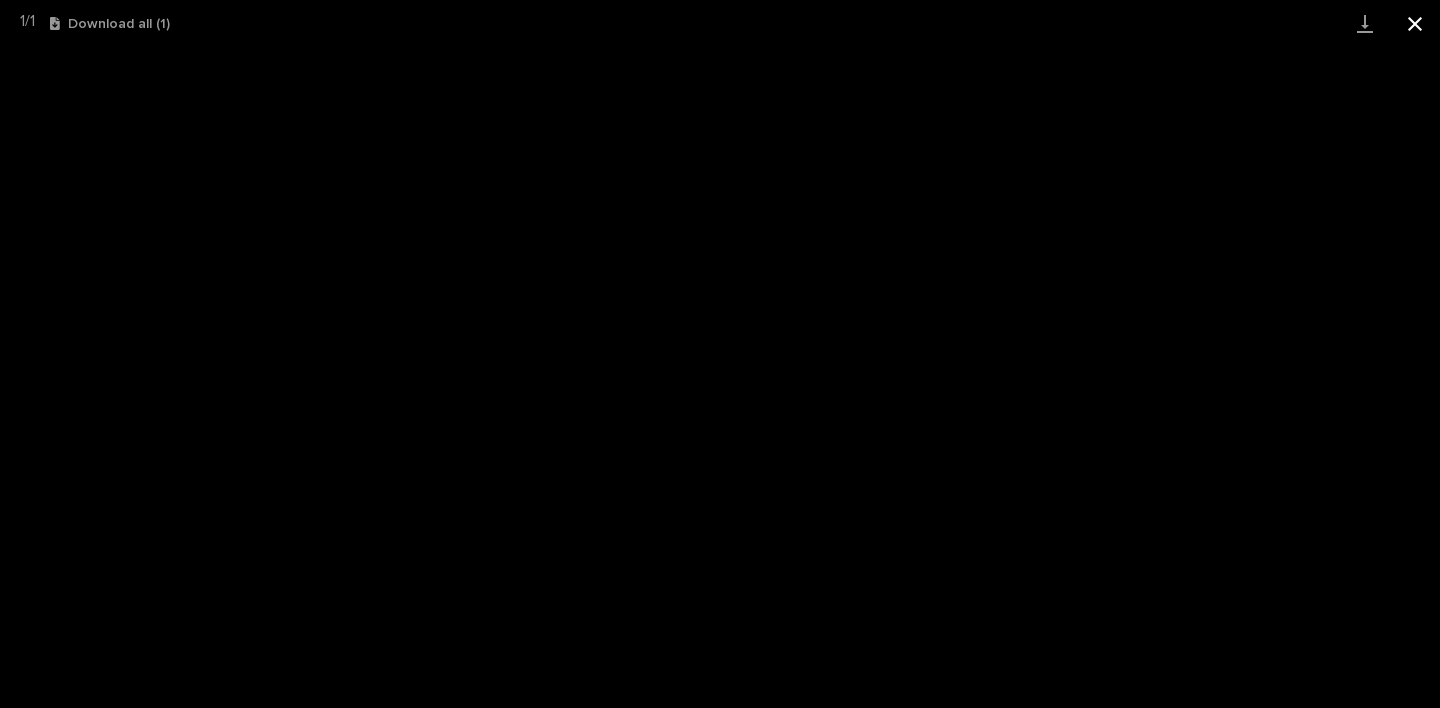 click at bounding box center [1415, 23] 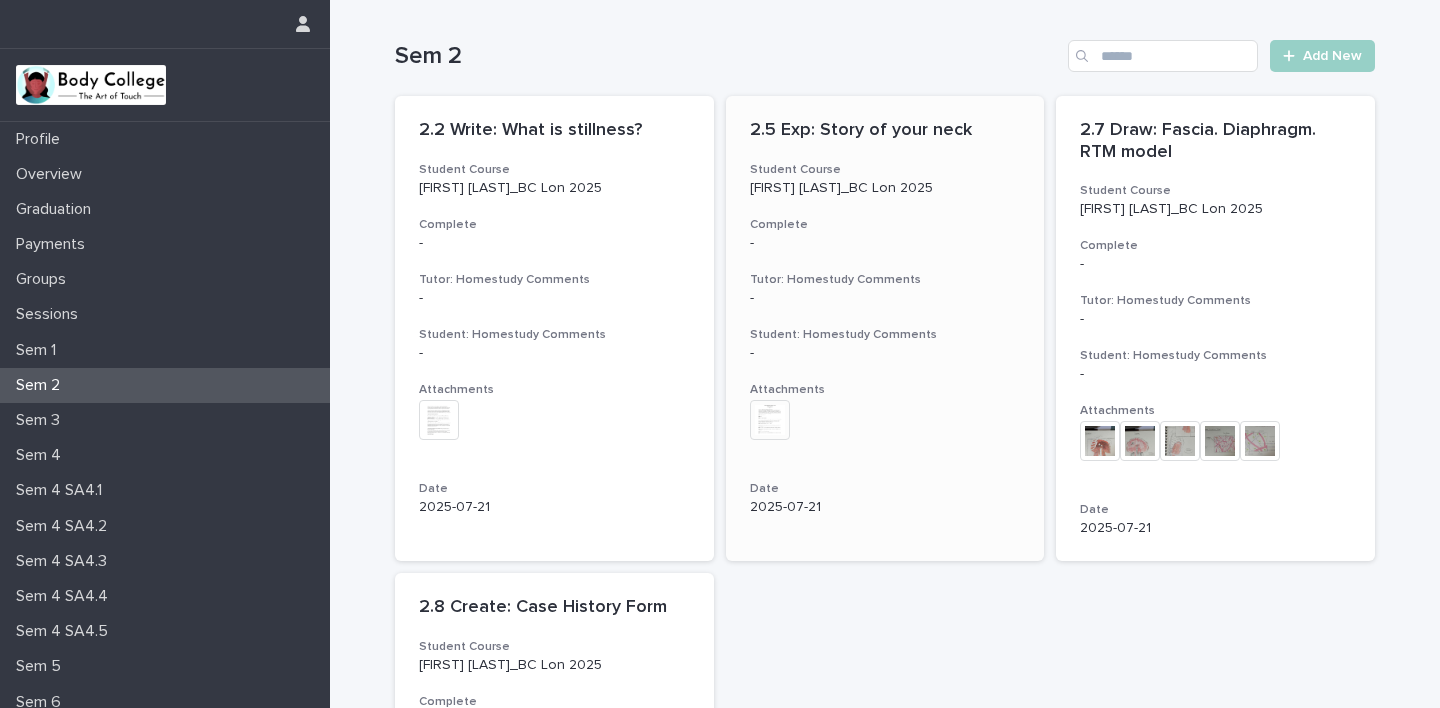 click on "Student Course" at bounding box center (885, 170) 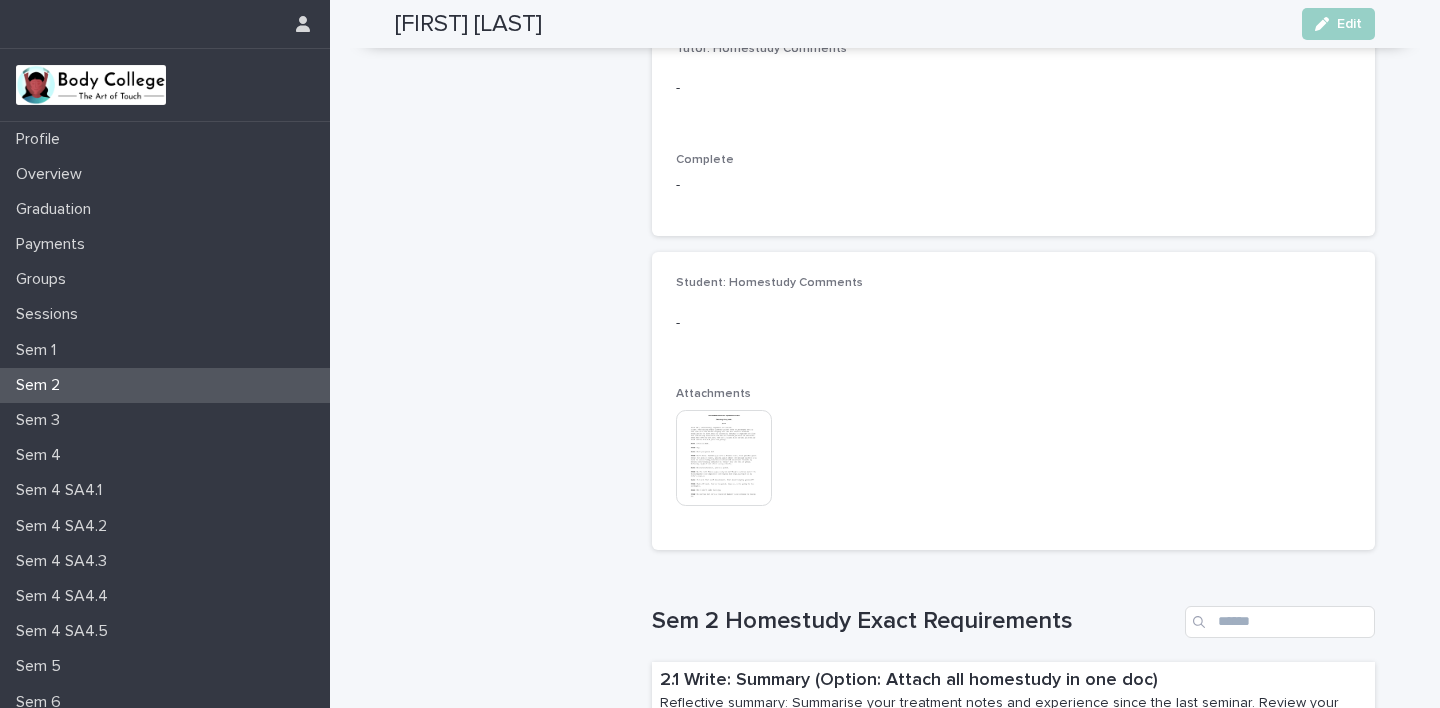 scroll, scrollTop: 461, scrollLeft: 0, axis: vertical 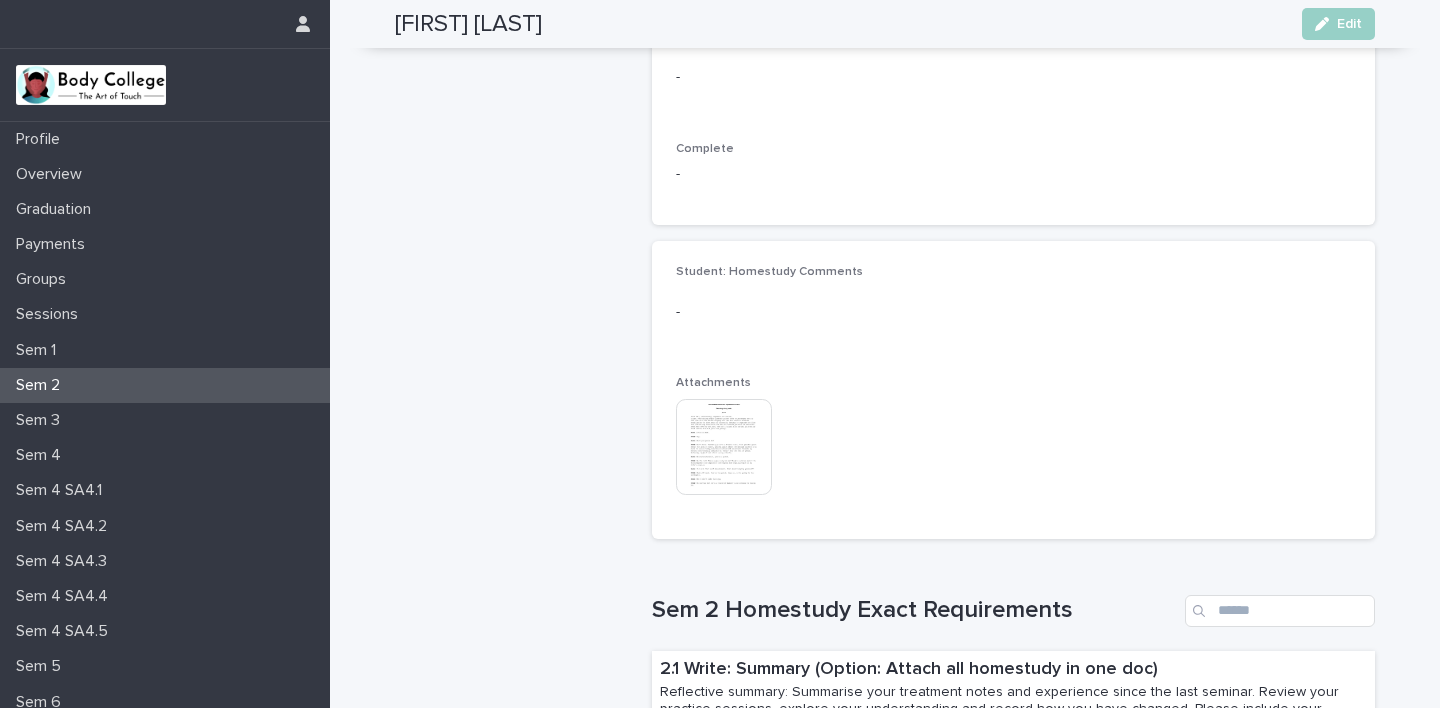 click at bounding box center (724, 447) 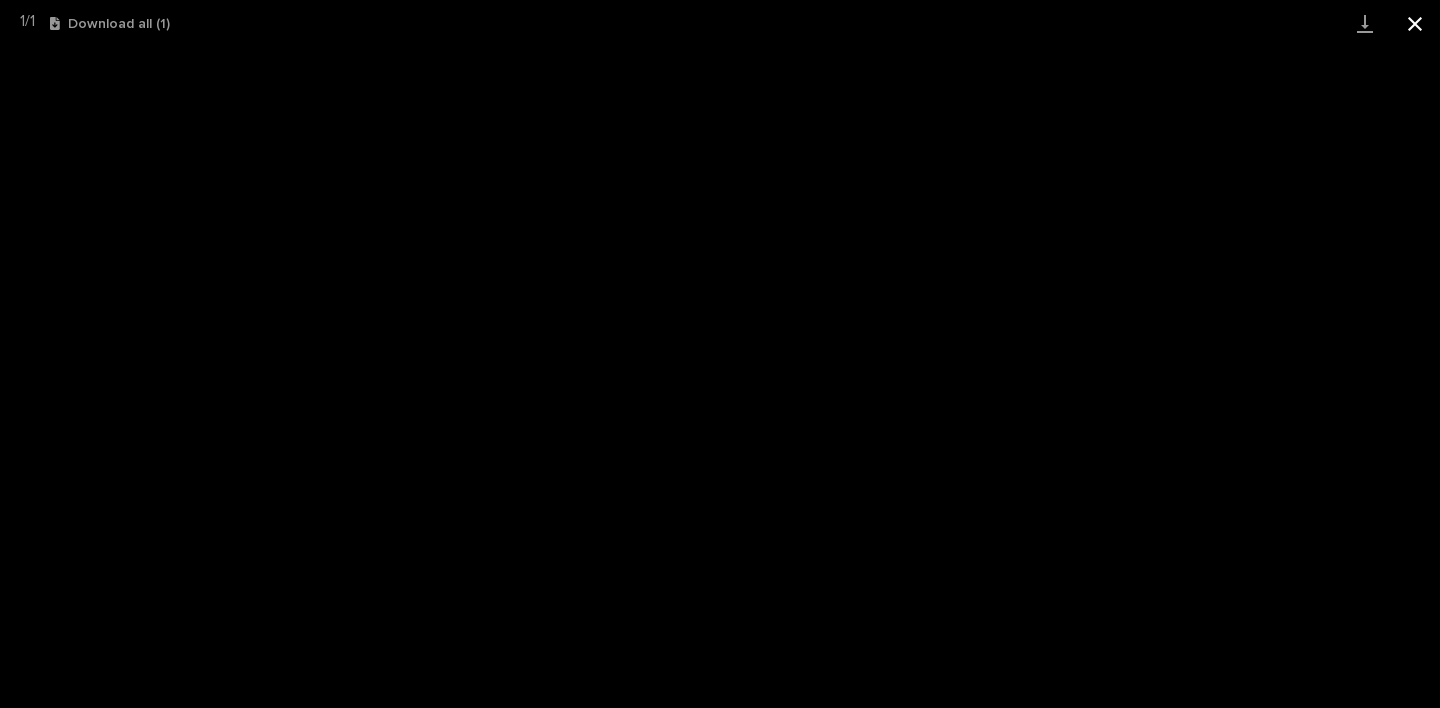 click at bounding box center [1415, 23] 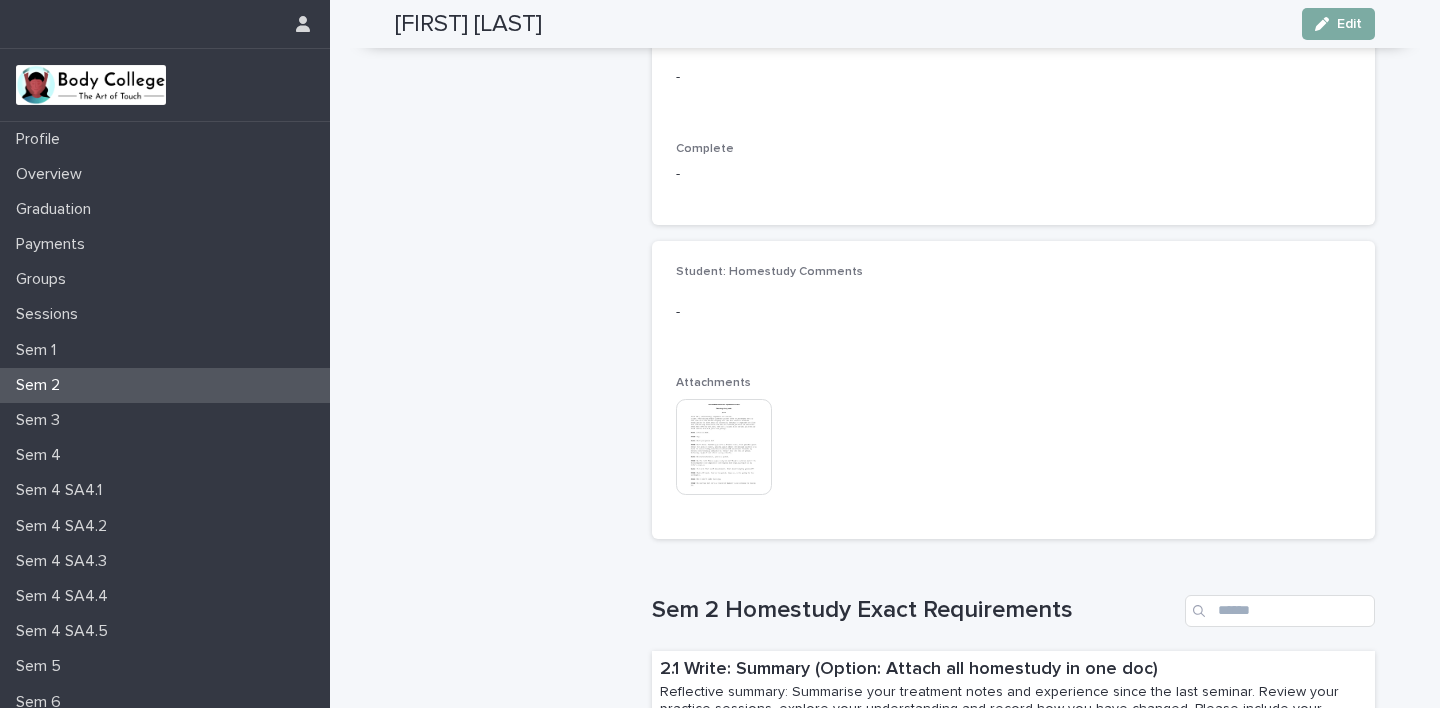 click on "Edit" at bounding box center (1338, 24) 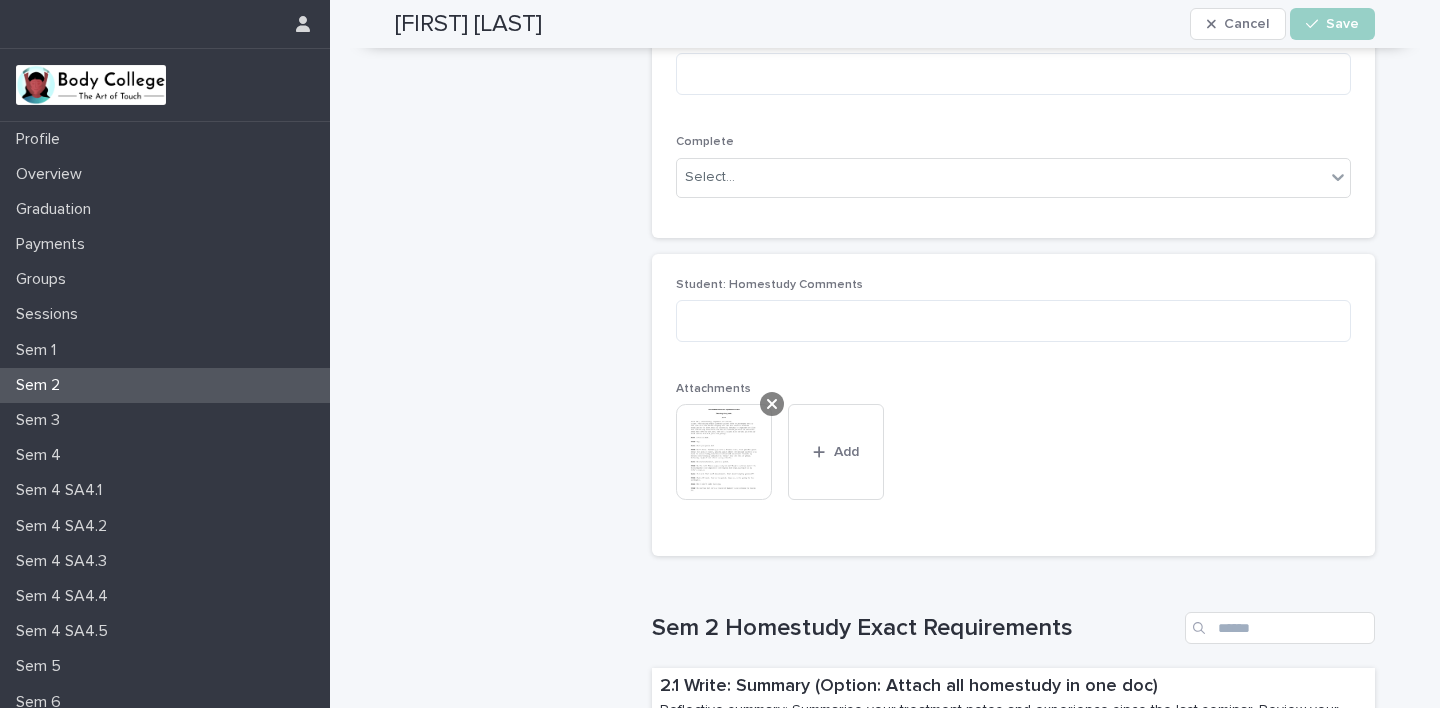 click 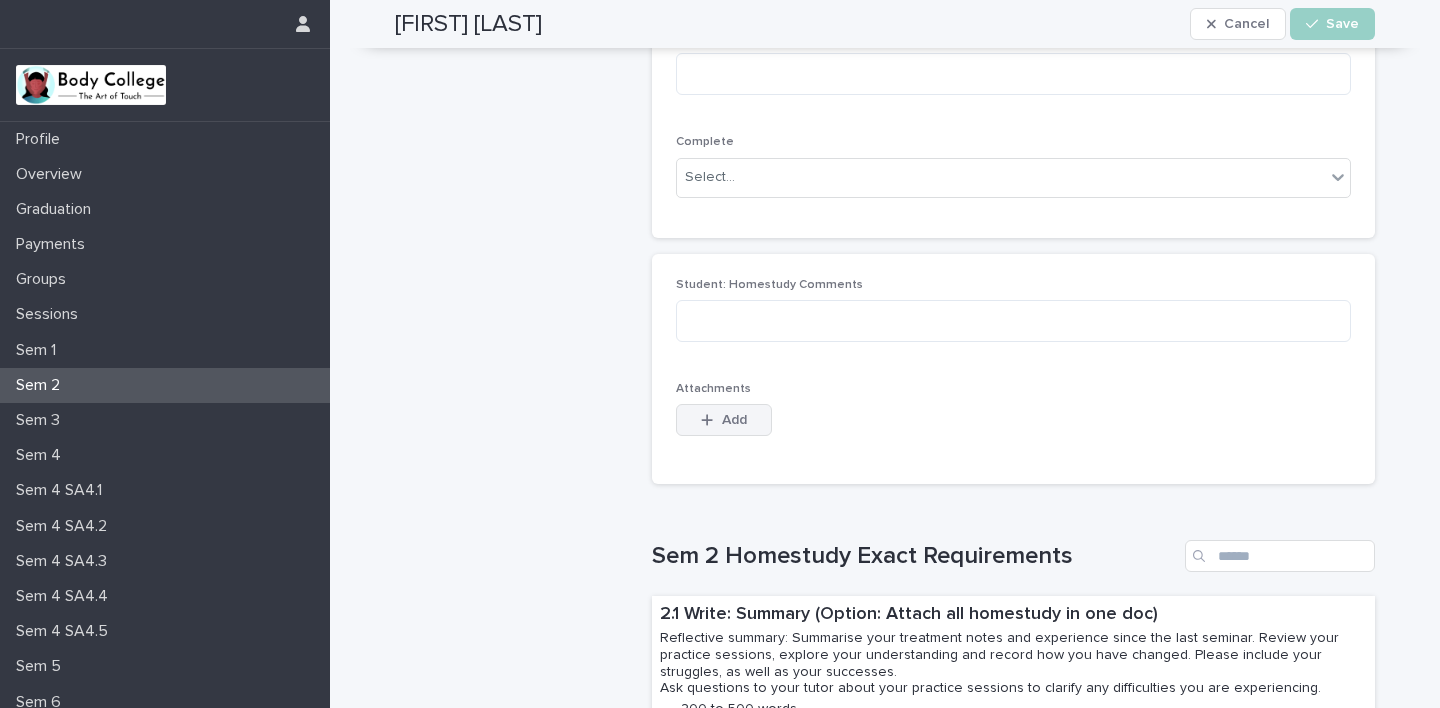 click 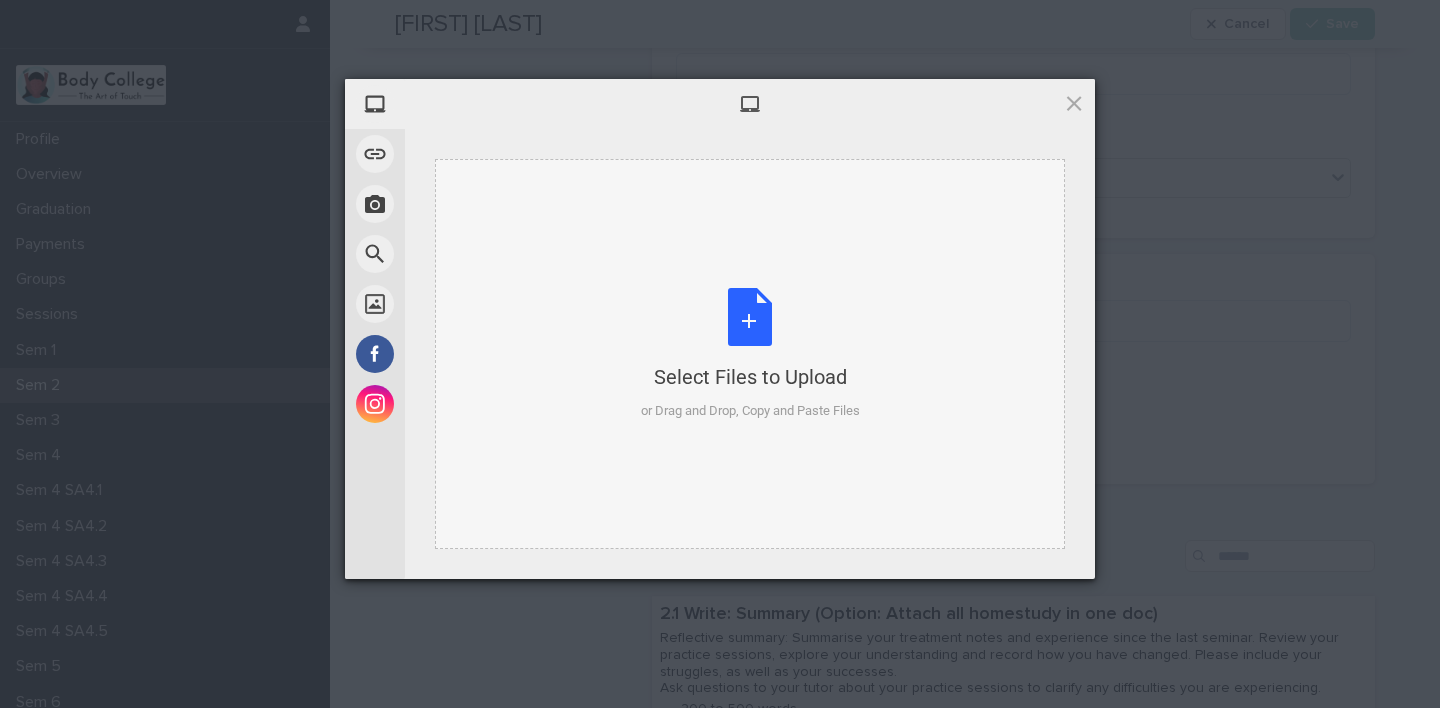 click on "Select Files to Upload
or Drag and Drop, Copy and Paste Files" at bounding box center [750, 354] 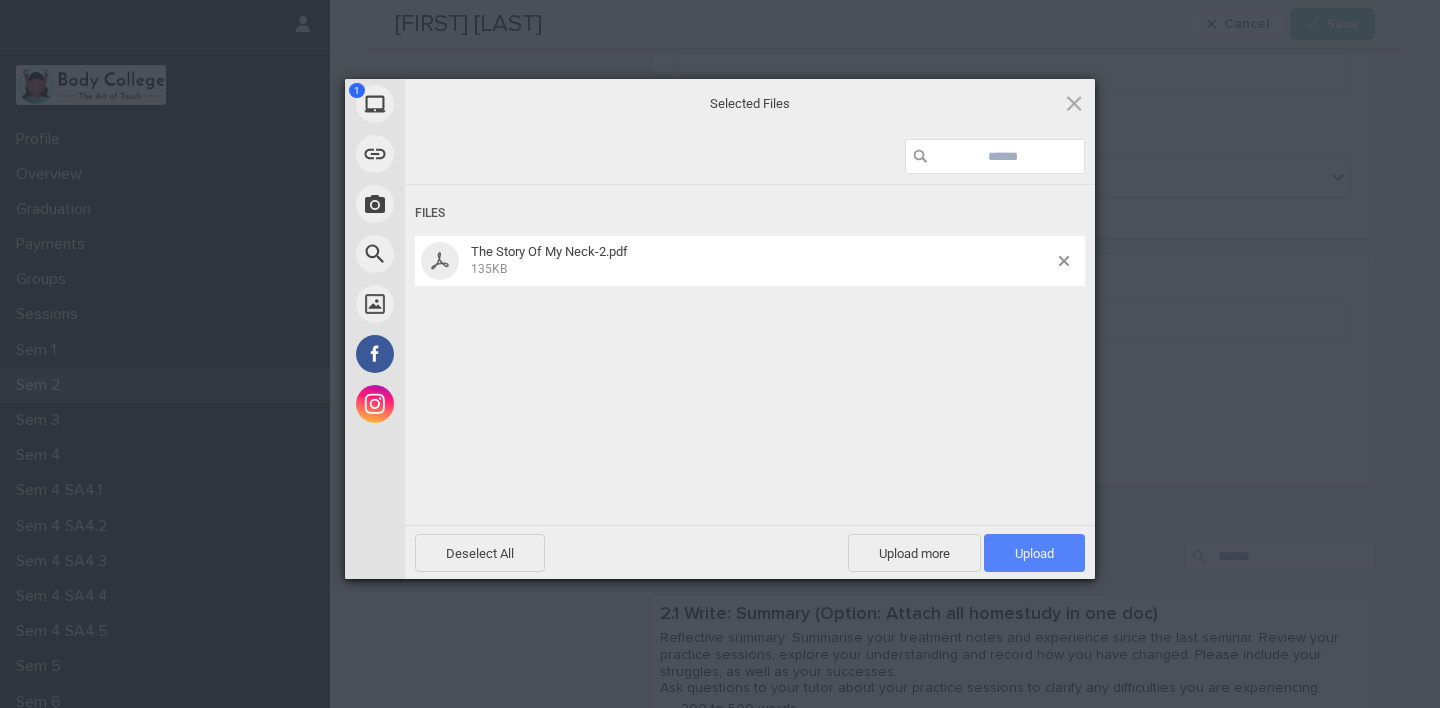 click on "Upload
1" at bounding box center [1034, 553] 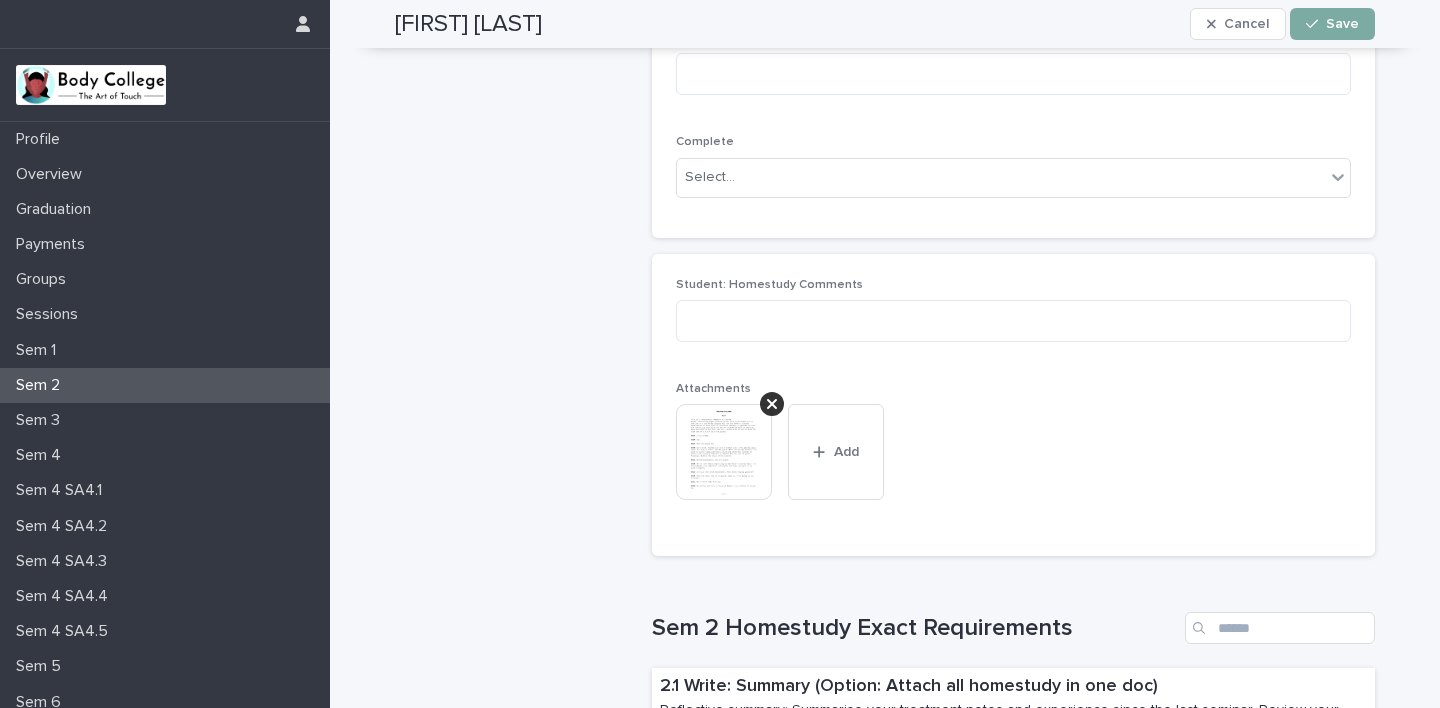 click on "Save" at bounding box center [1342, 24] 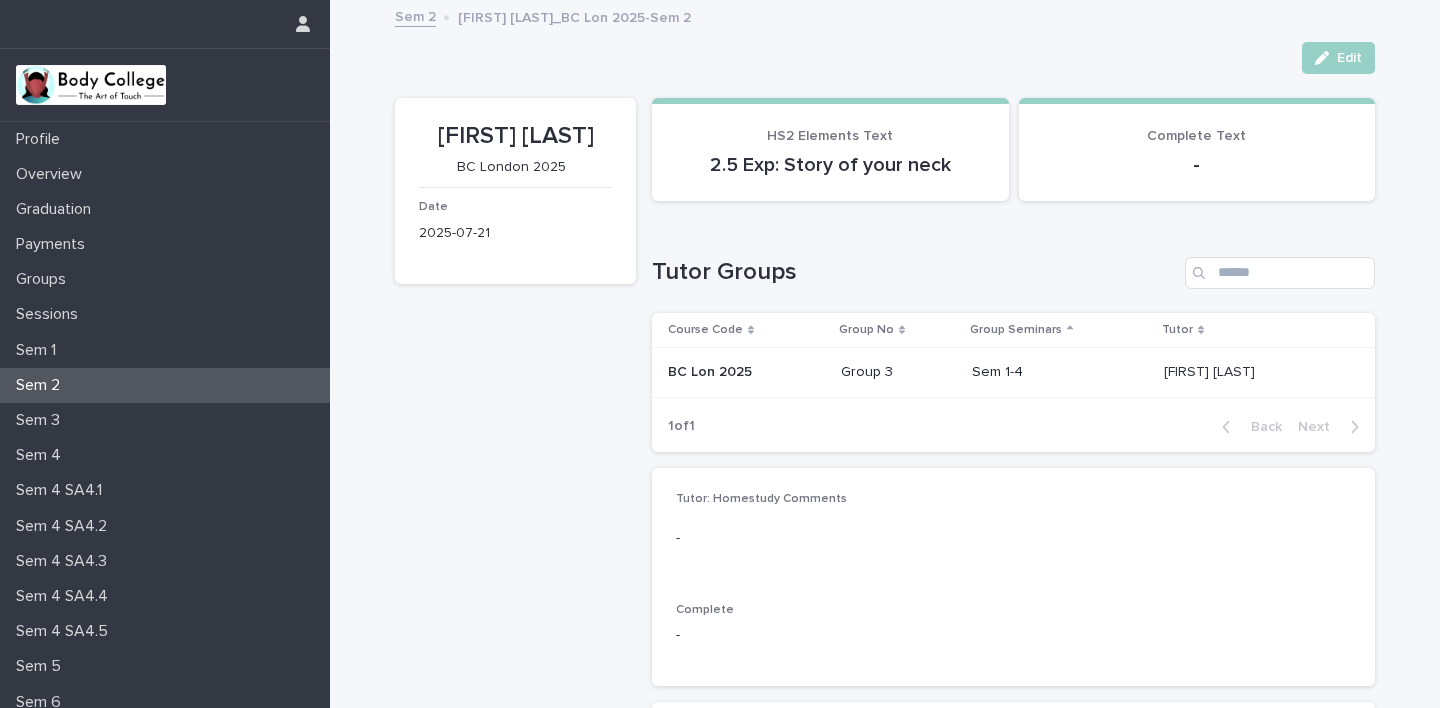 scroll, scrollTop: 0, scrollLeft: 0, axis: both 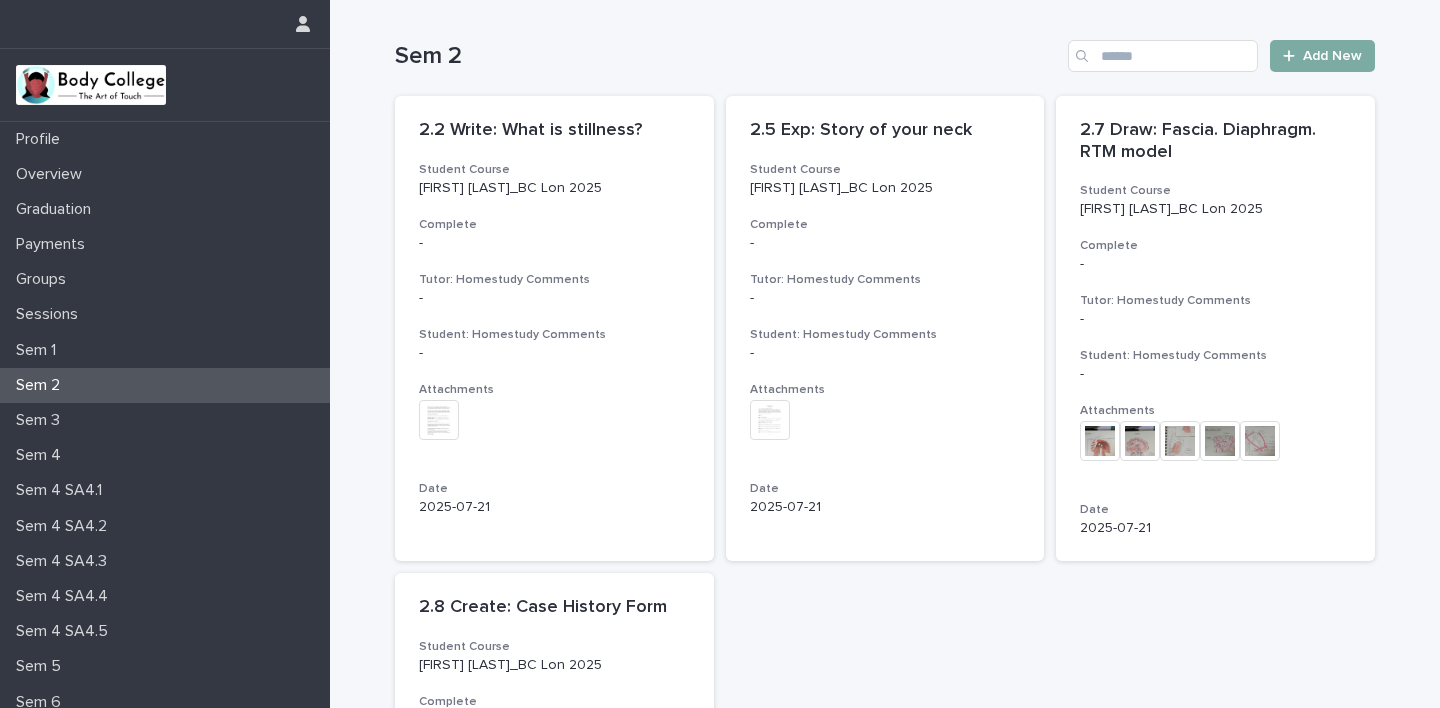click on "Add New" at bounding box center [1332, 56] 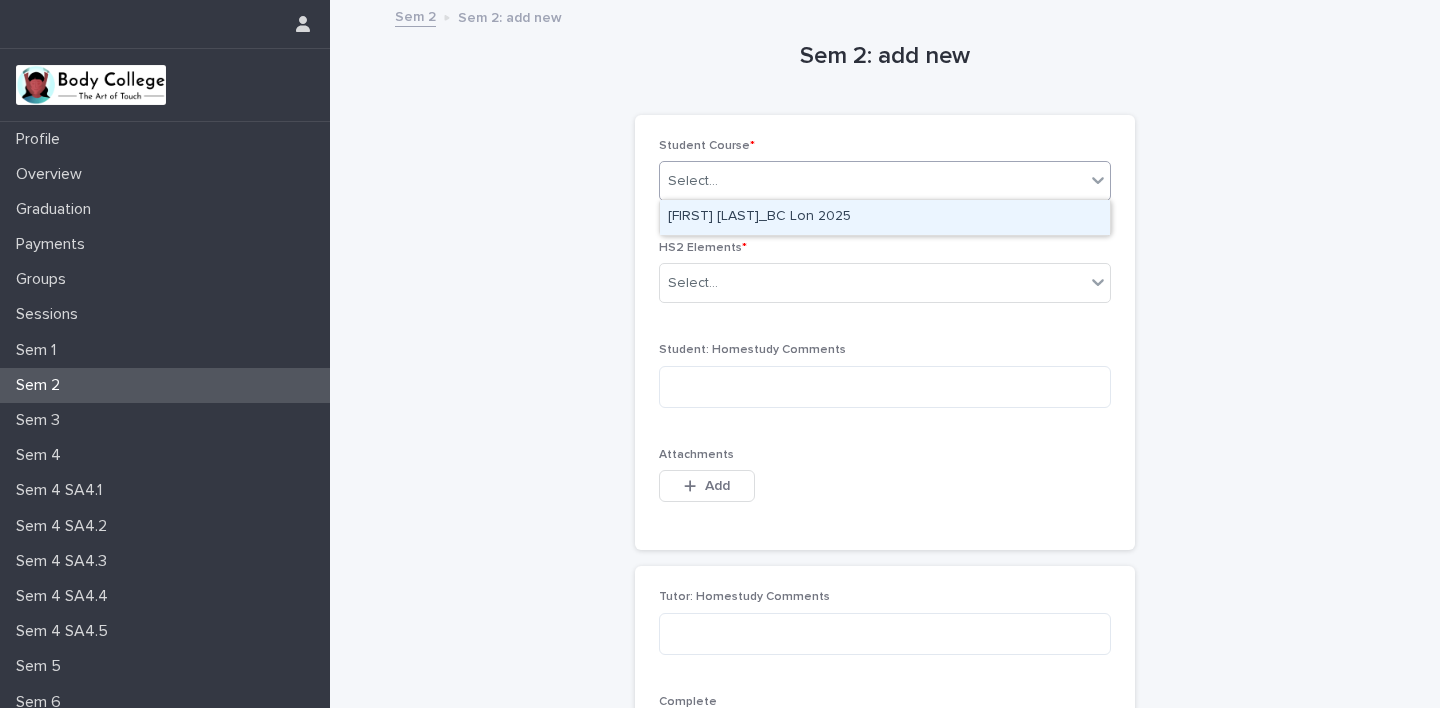 click on "Select..." at bounding box center (872, 181) 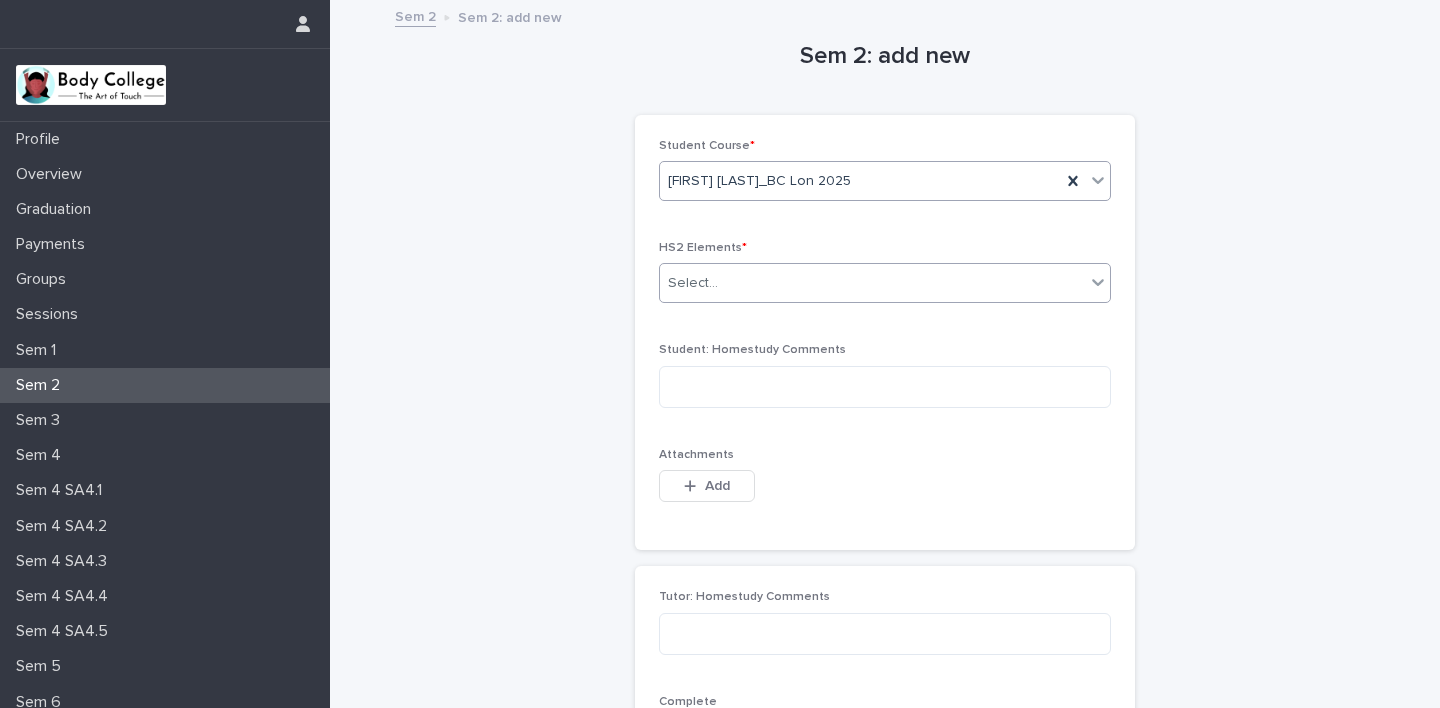 click on "Select..." at bounding box center [872, 283] 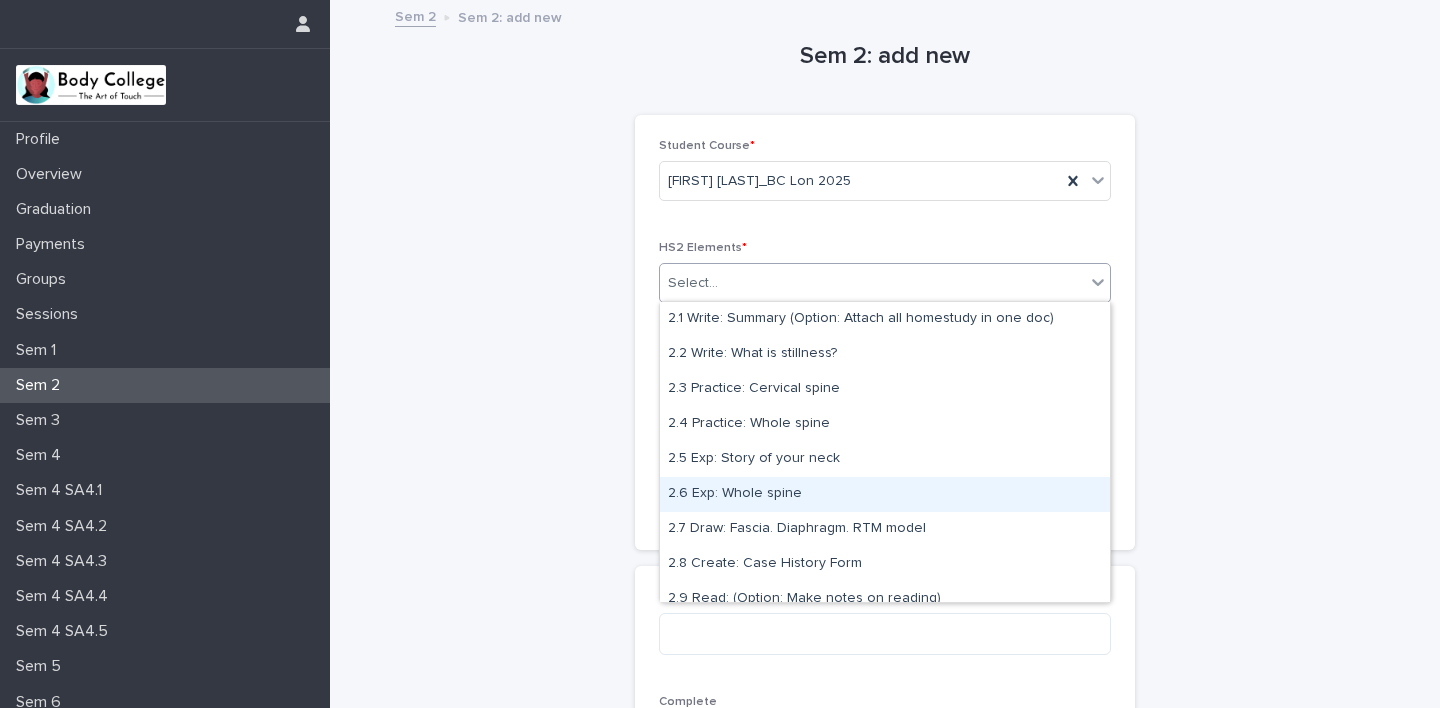 click on "2.6 Exp: Whole spine" at bounding box center (885, 494) 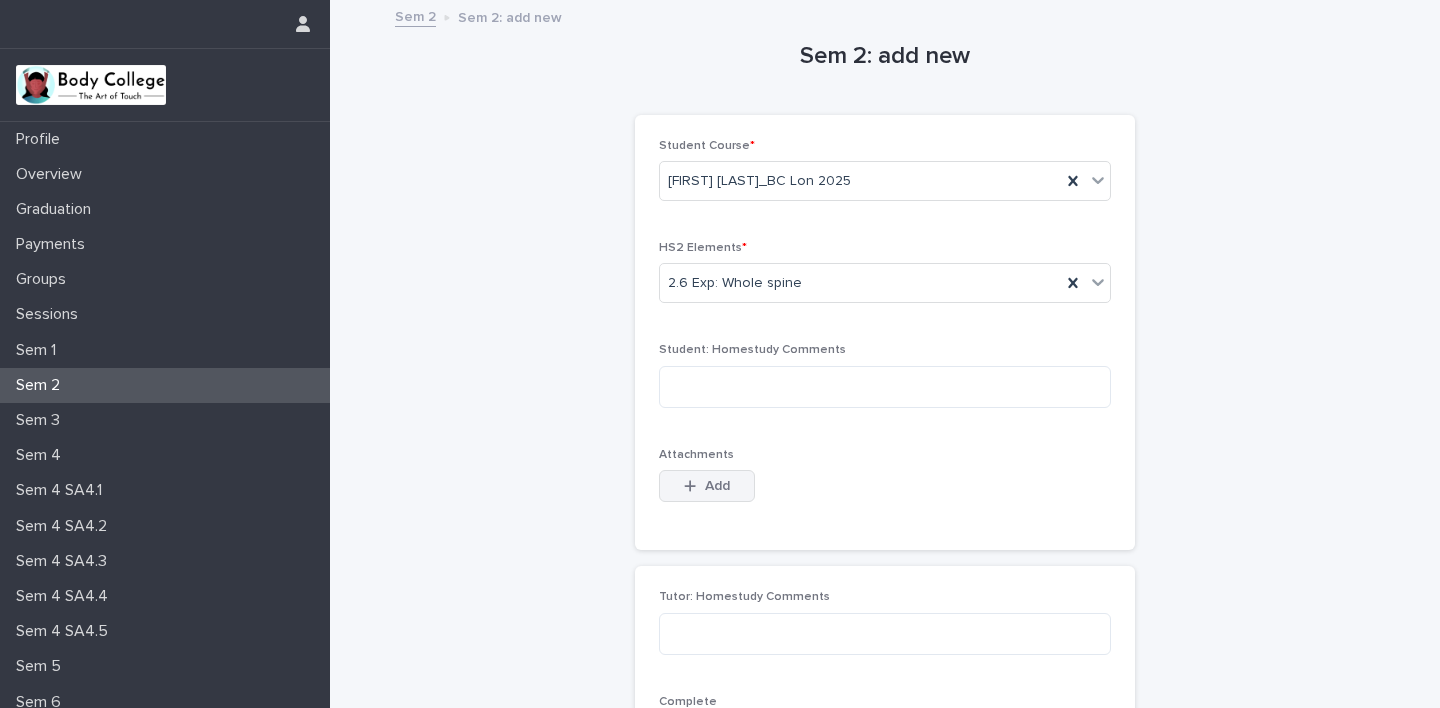 click on "Add" at bounding box center (717, 486) 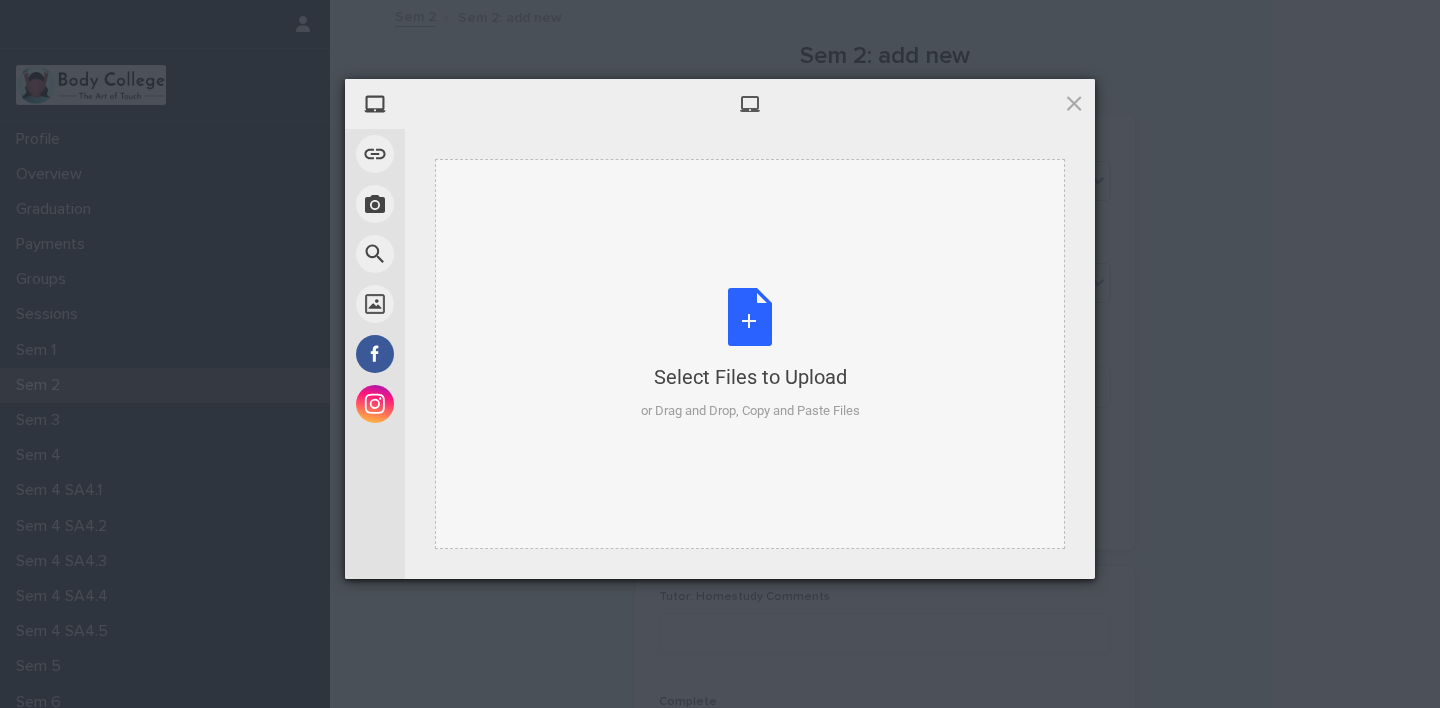 click on "Select Files to Upload
or Drag and Drop, Copy and Paste Files" at bounding box center [750, 354] 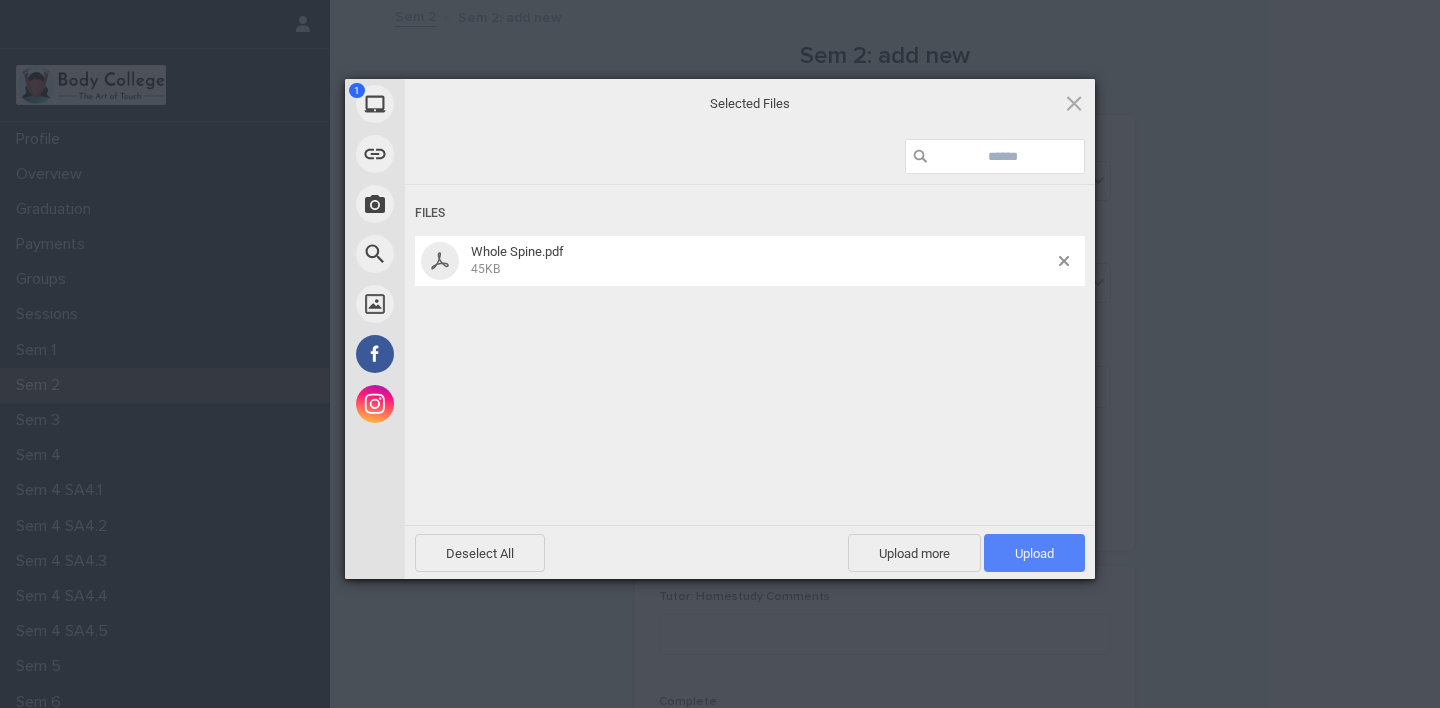 click on "Upload
1" at bounding box center [1034, 553] 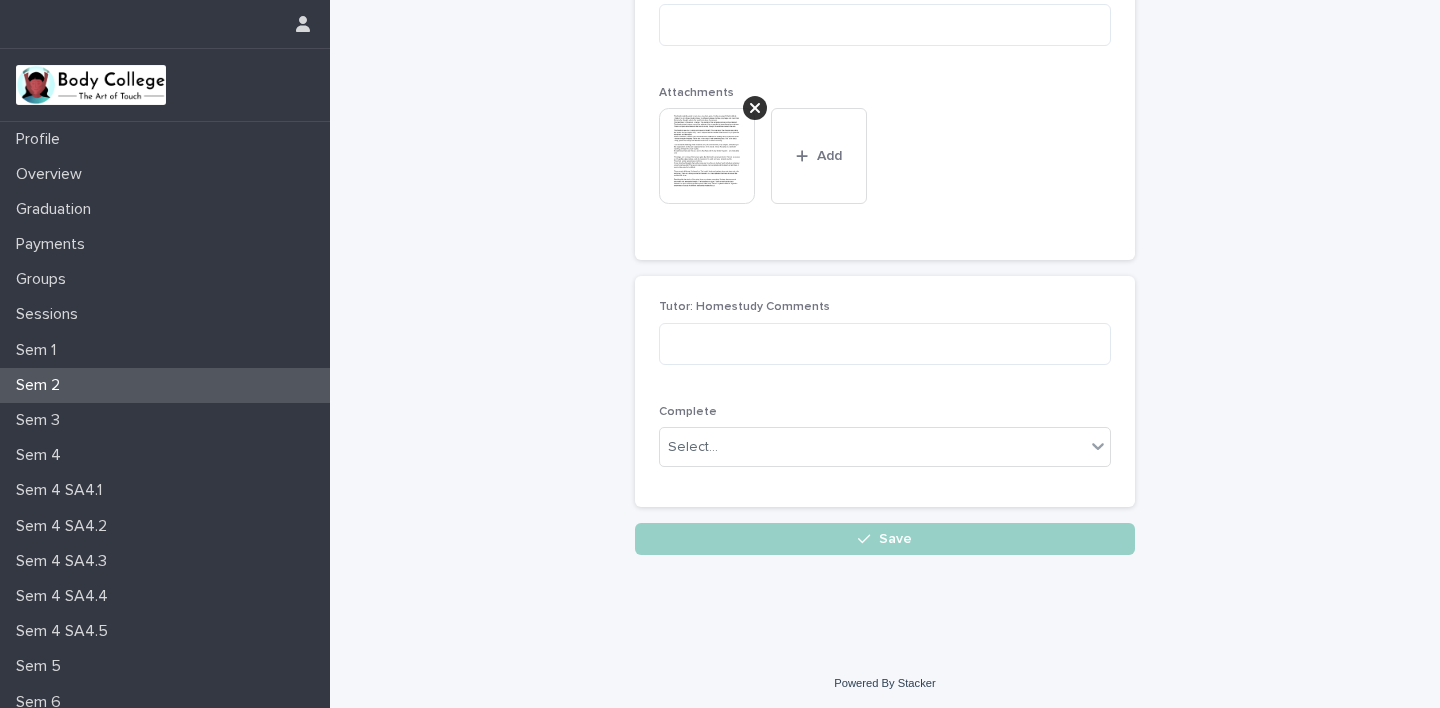 scroll, scrollTop: 361, scrollLeft: 0, axis: vertical 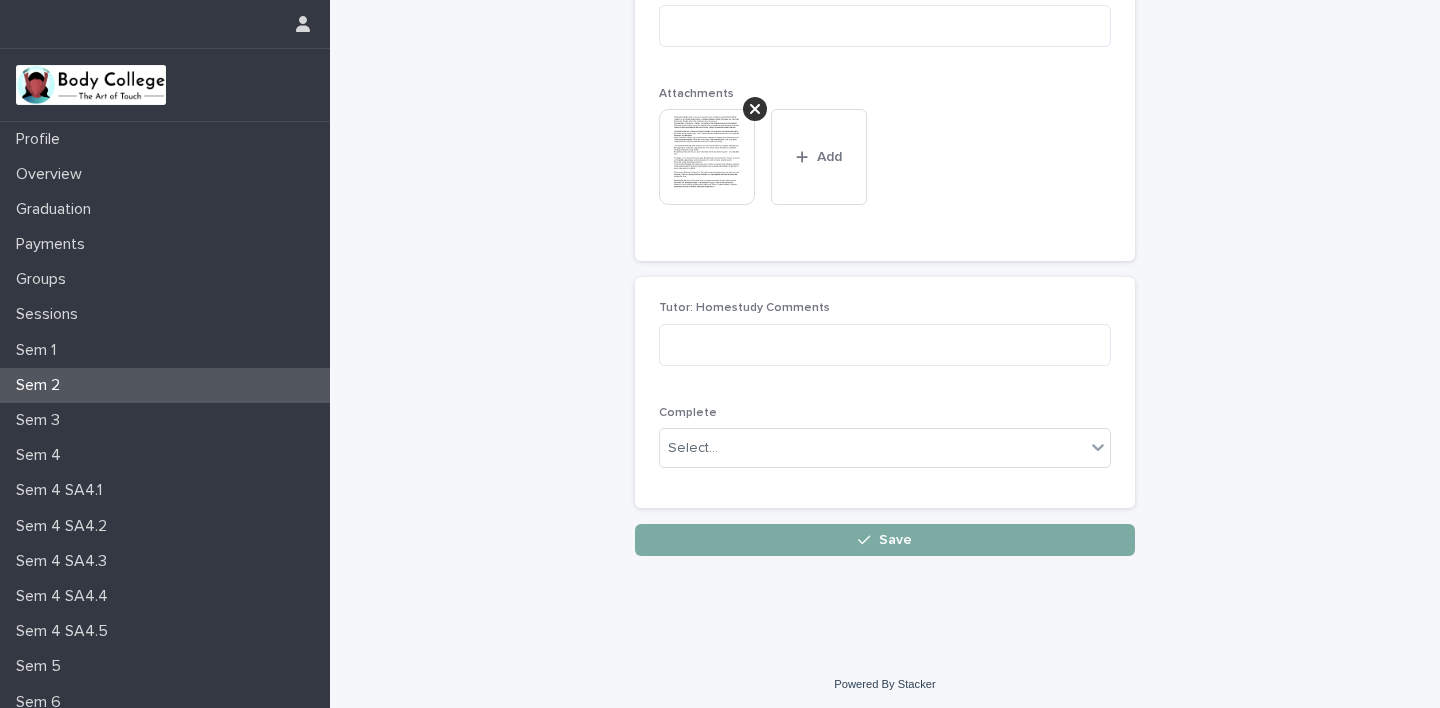 click on "Save" at bounding box center (895, 540) 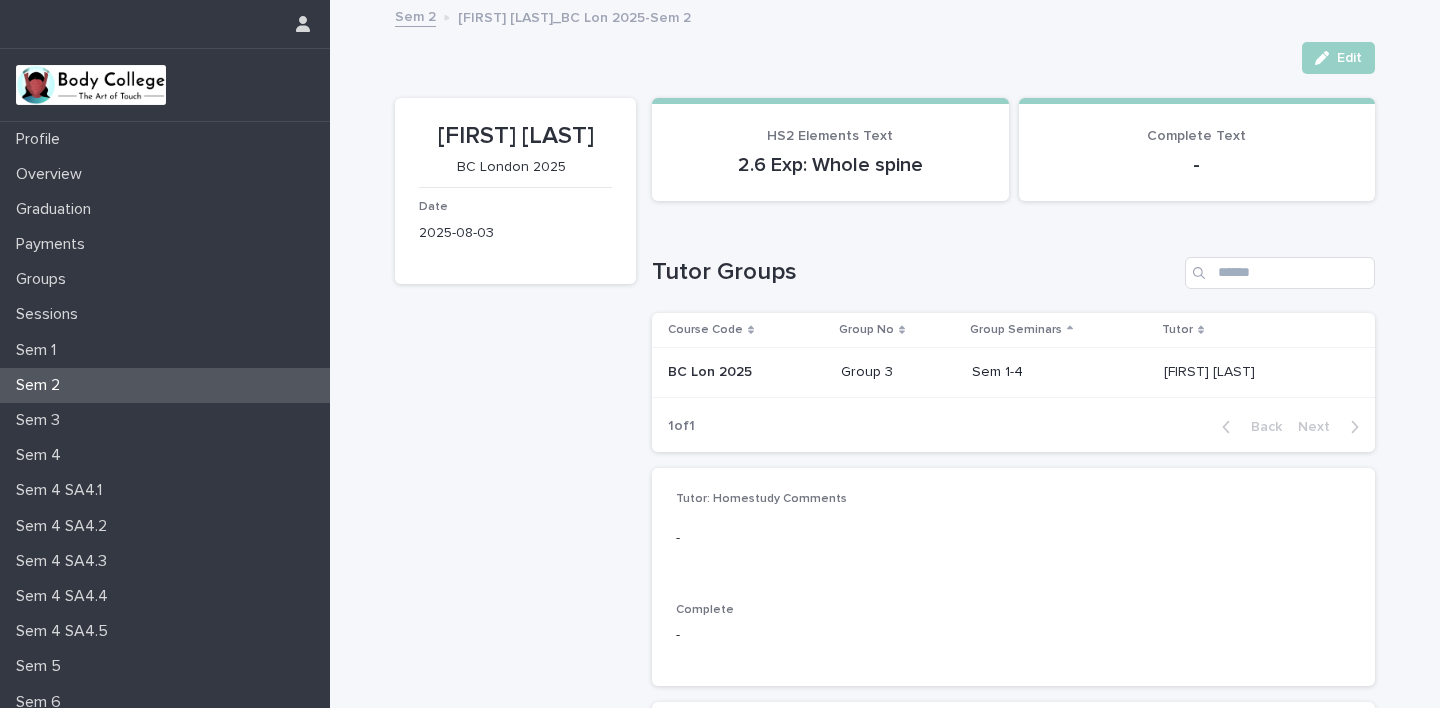 scroll, scrollTop: 0, scrollLeft: 0, axis: both 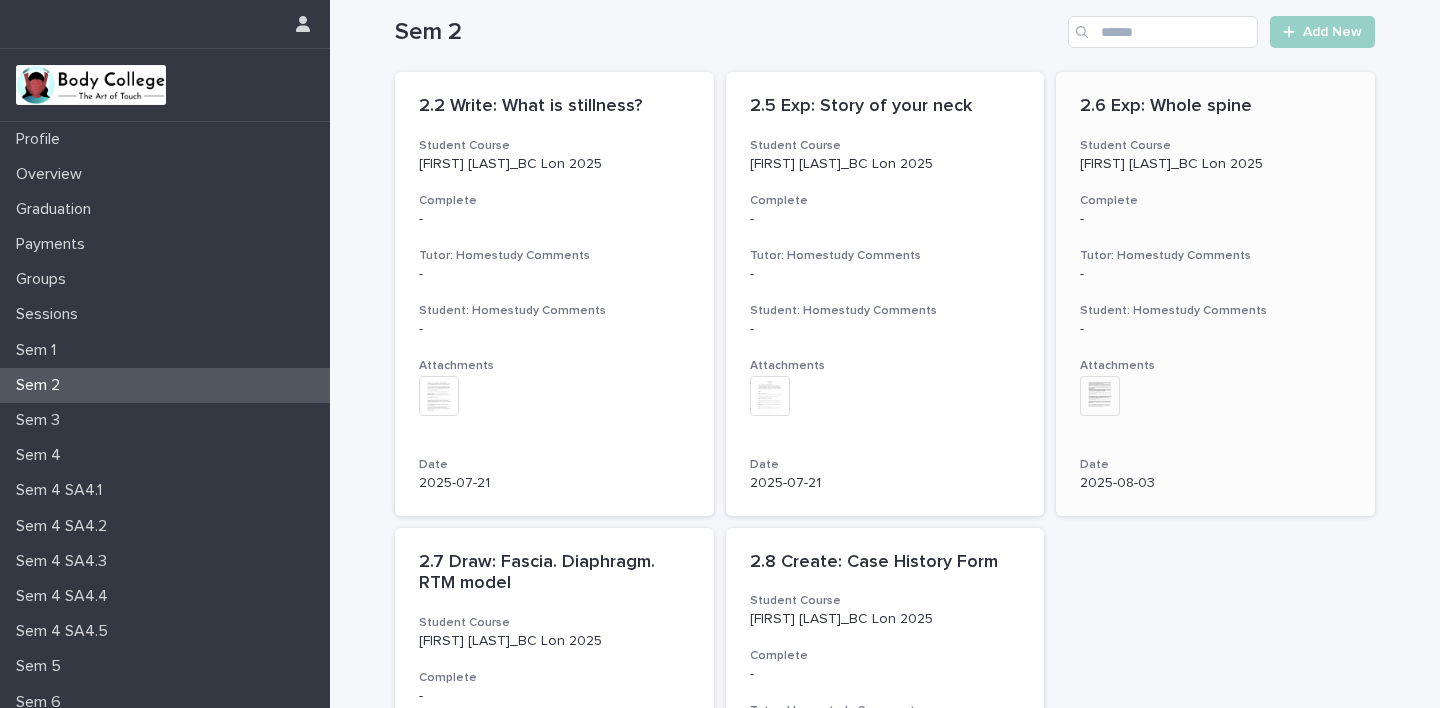 click on "-" at bounding box center (1215, 329) 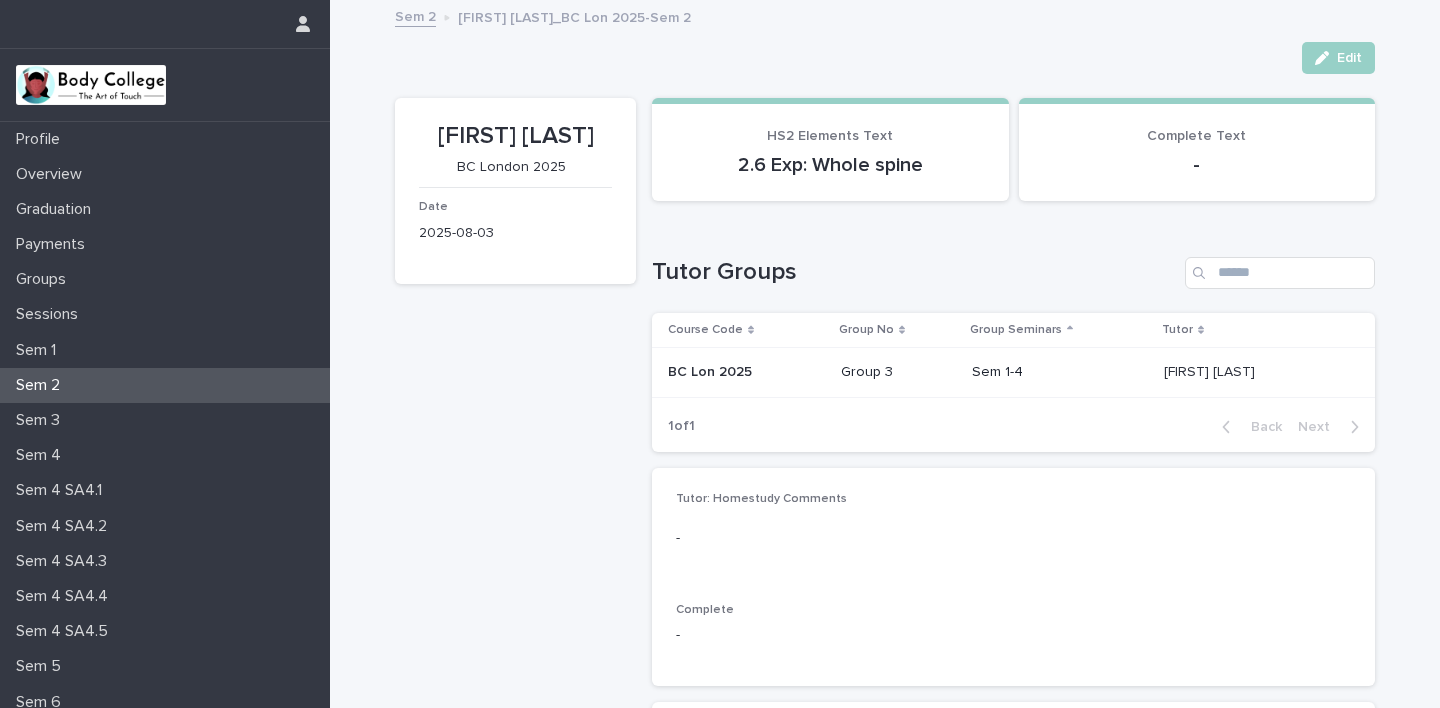 scroll, scrollTop: 0, scrollLeft: 0, axis: both 